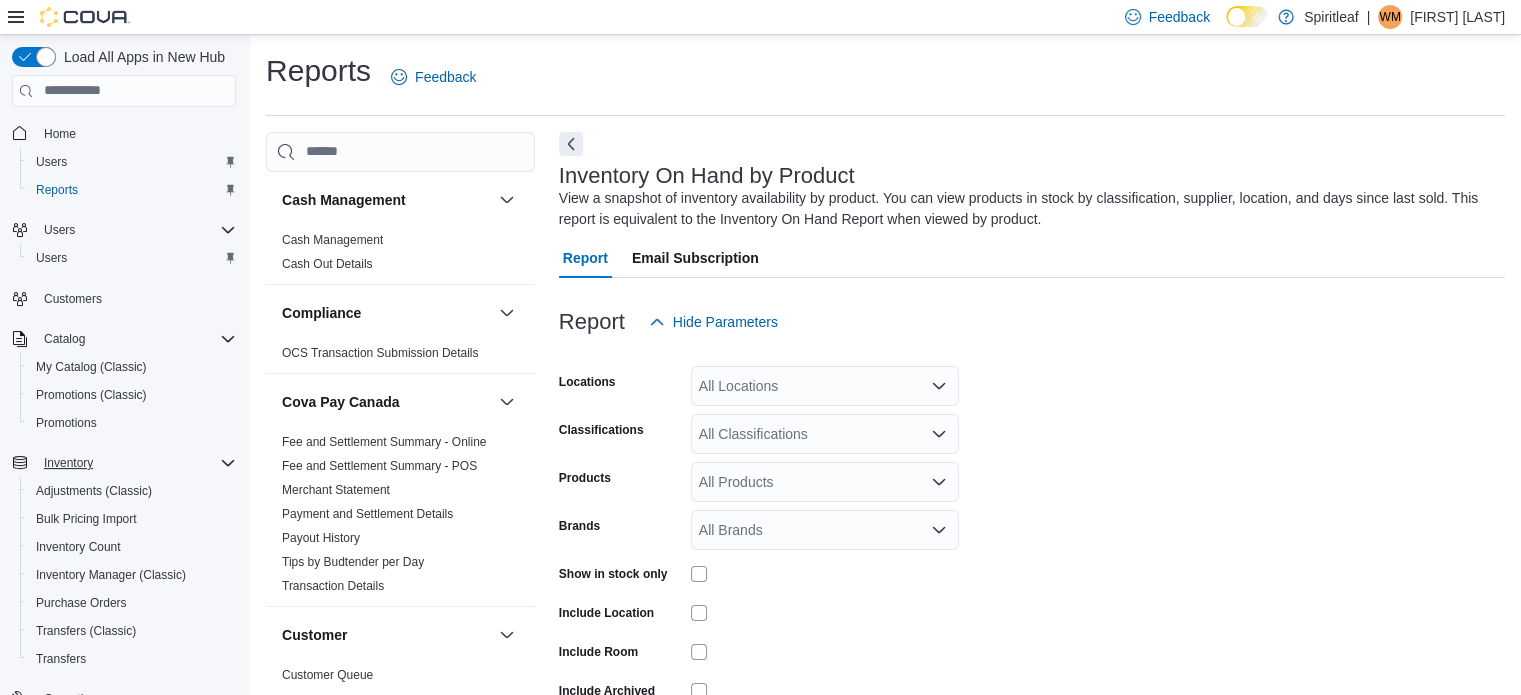 scroll, scrollTop: 67, scrollLeft: 0, axis: vertical 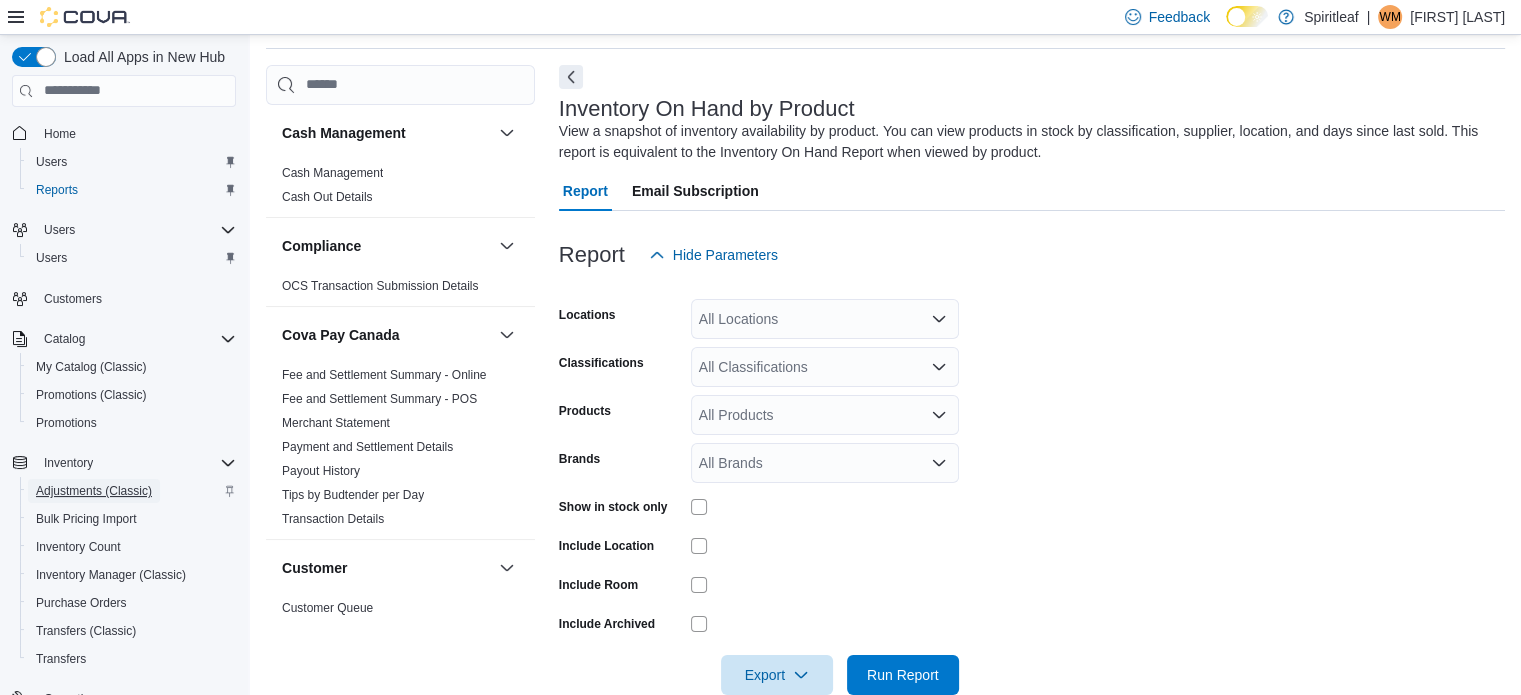 click on "Adjustments (Classic)" at bounding box center [94, 491] 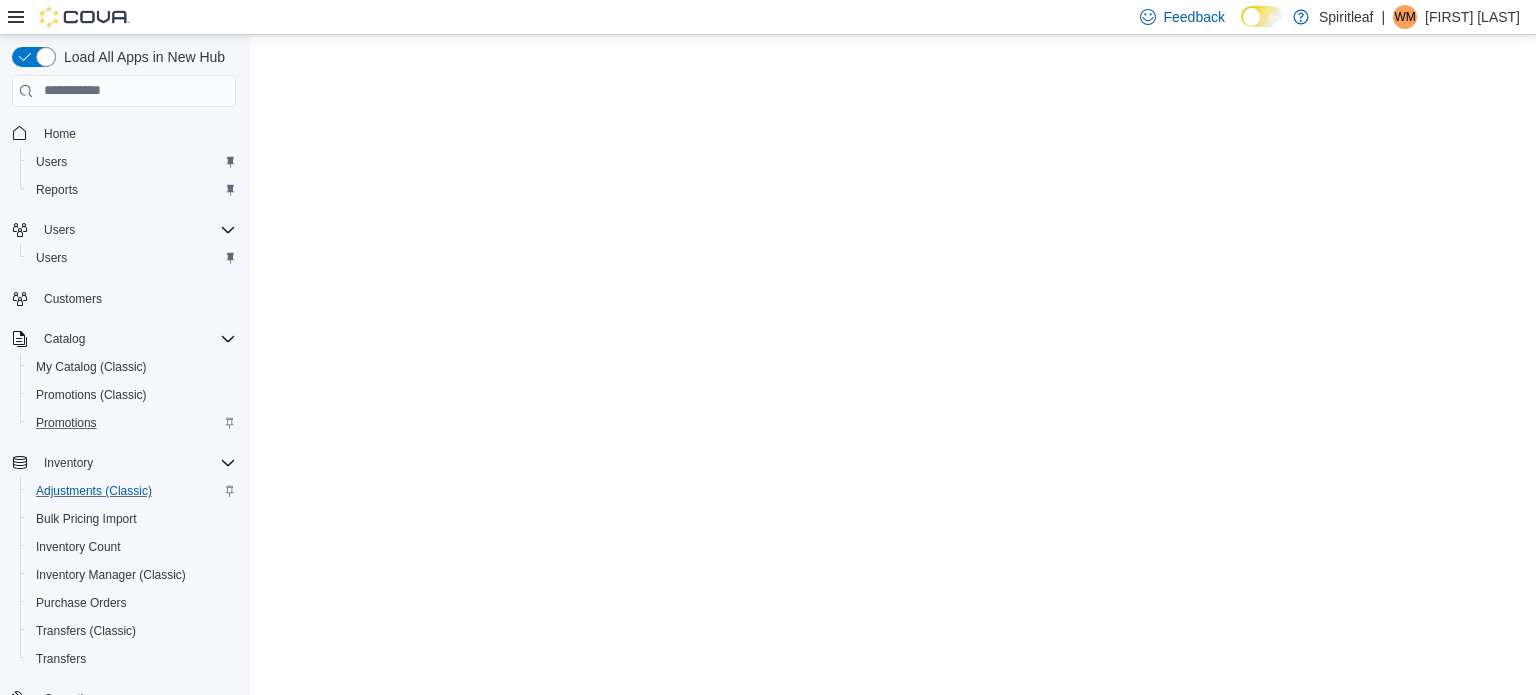 scroll, scrollTop: 0, scrollLeft: 0, axis: both 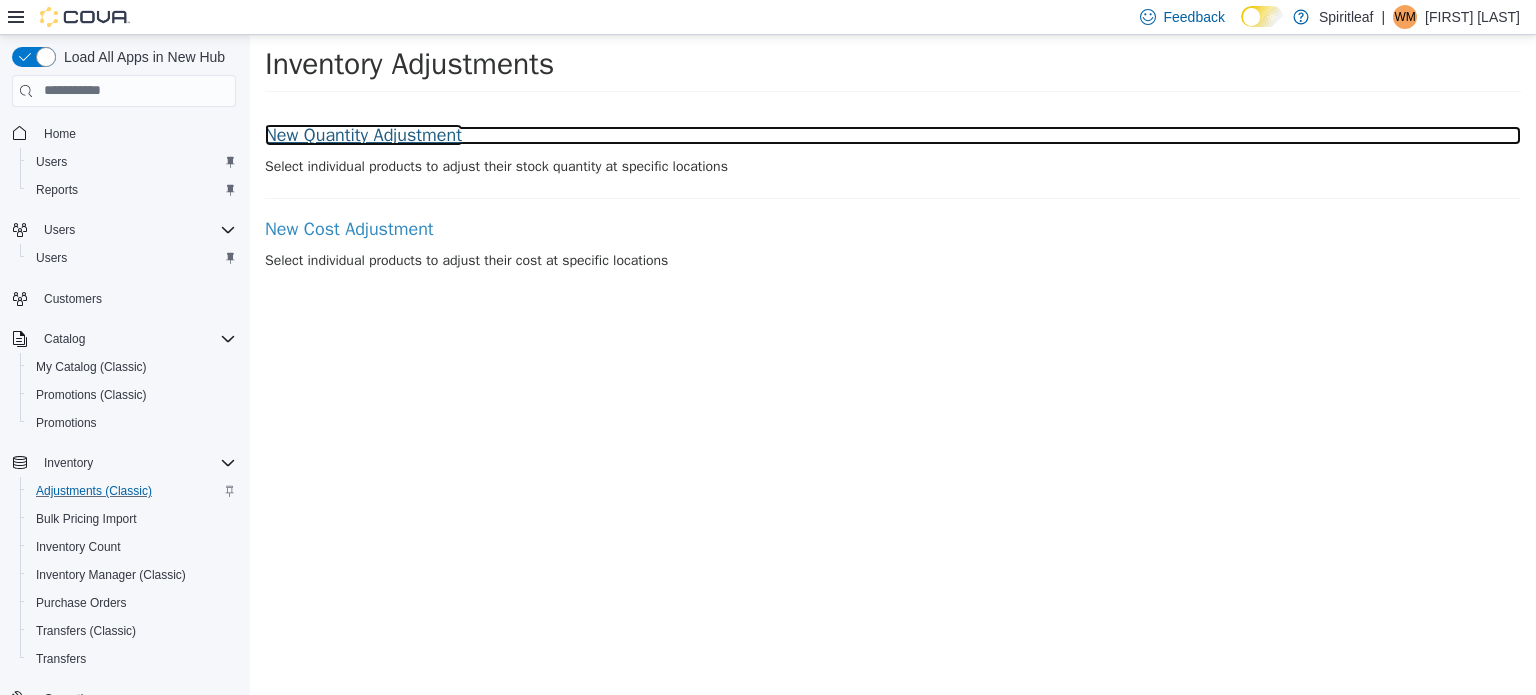 click on "New Quantity Adjustment" at bounding box center [893, 135] 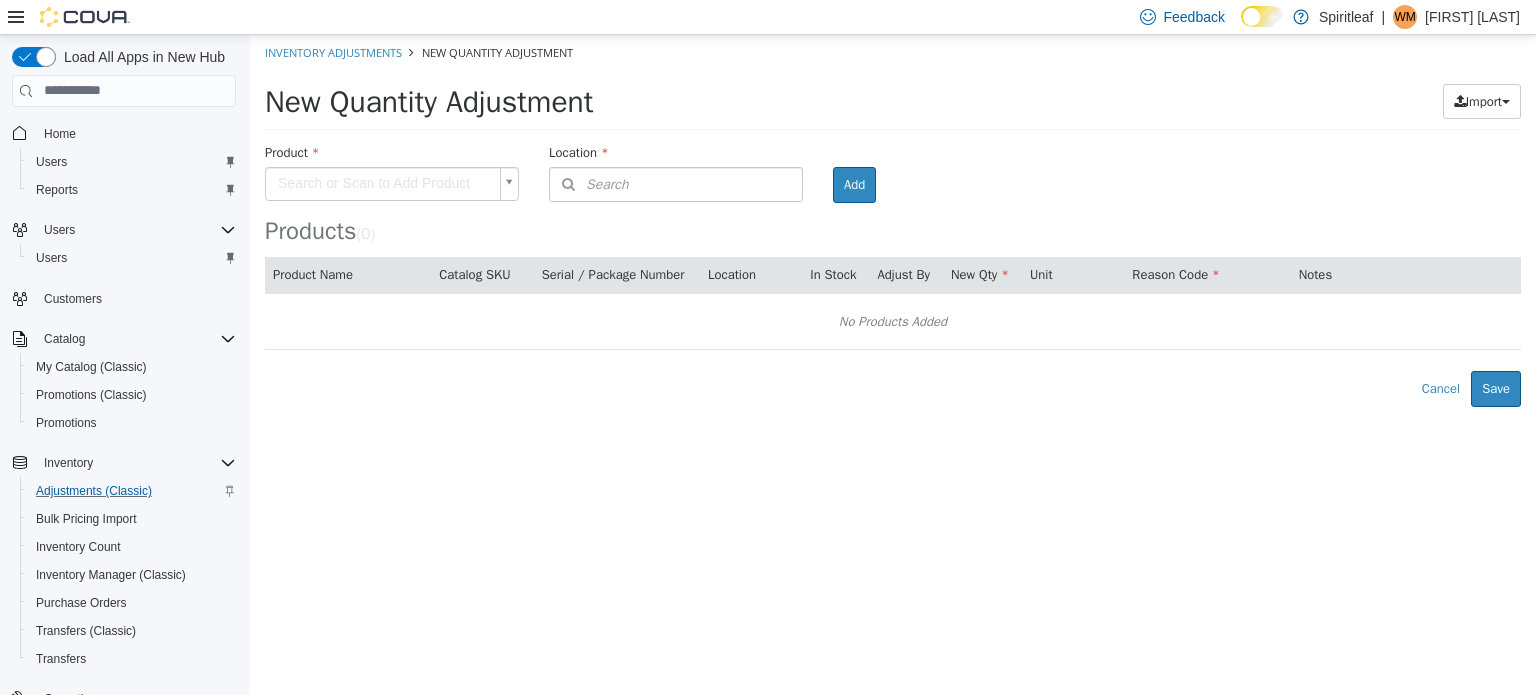click on "×
Inventory Adjustments
New Quantity Adjustment
New Quantity Adjustment
Import  Inventory Export (.CSV) Package List (.TXT)
Product     Search or Scan to Add Product                             Location Search Type 3 or more characters or browse       [BRAND]     ([NUMBER])         [BRAND] [STREET]     ([NUMBER])         Corporate     ([NUMBER])         Alberta     ([NUMBER])         [NUMBER] - [STREET] ([CITY])             CLOSED [NUMBER] - [STREET]             [ALPHANUMERIC_ID] [NUMBER] - [STREET] ([CITY])             [ALPHANUMERIC_ID] [NUMBER] - [STREET] ([CITY])             [ALPHANUMERIC_ID] [NUMBER] - [STREET] ([CITY])             [ALPHANUMERIC_ID] [NUMBER] - [STREET] ([CITY])             [ALPHANUMERIC_ID] [NUMBER] - [STREET] ([CITY])             [ALPHANUMERIC_ID] [NUMBER] - [STREET] ([CITY])             [ALPHANUMERIC_ID] - [STREET]             [ALPHANUMERIC_ID] [NUMBER] - [STREET]             [ALPHANUMERIC_ID] [NUMBER] - [STREET] ([CITY])             [ALPHANUMERIC_ID]- [CITY]             [ALPHANUMERIC_ID] - [STREET] ([CITY])             [ALPHANUMERIC_ID] - [STREET] ([CITY])" at bounding box center (893, 220) 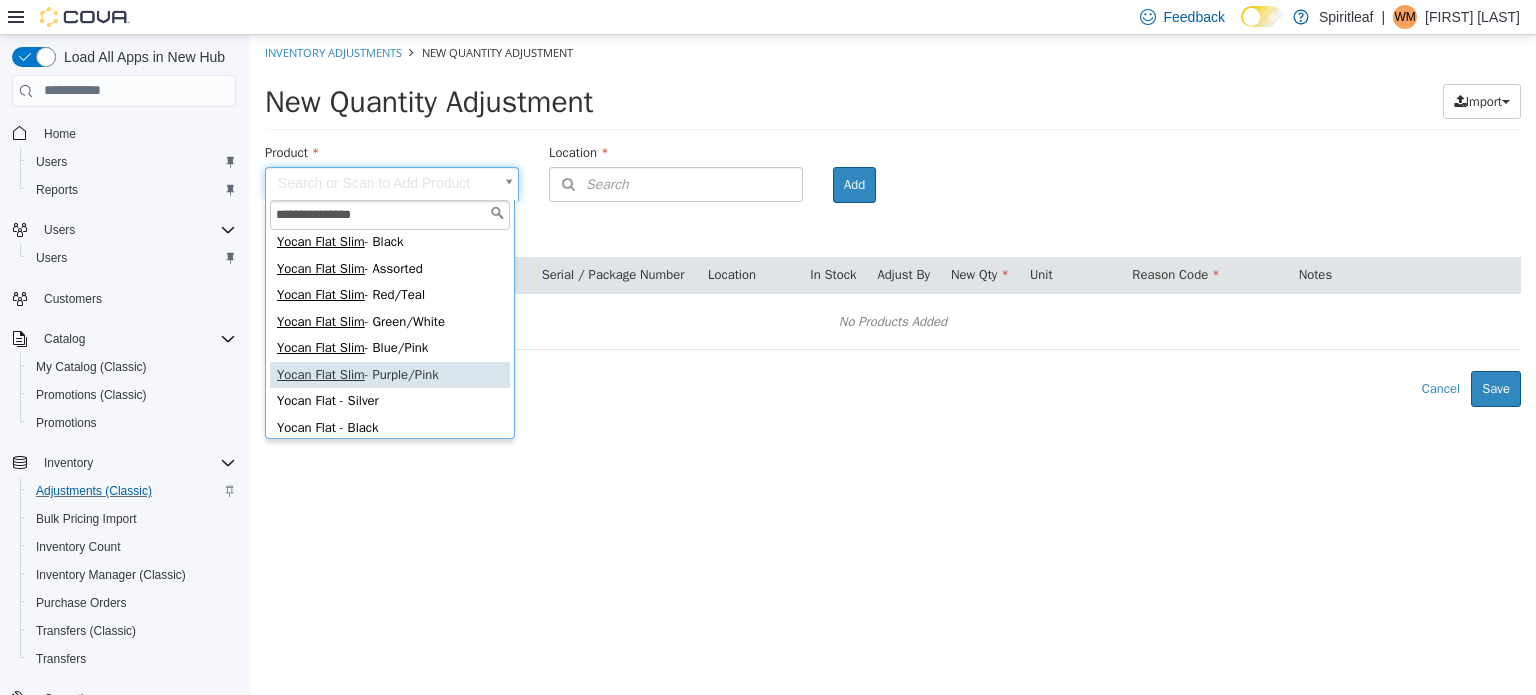 scroll, scrollTop: 0, scrollLeft: 0, axis: both 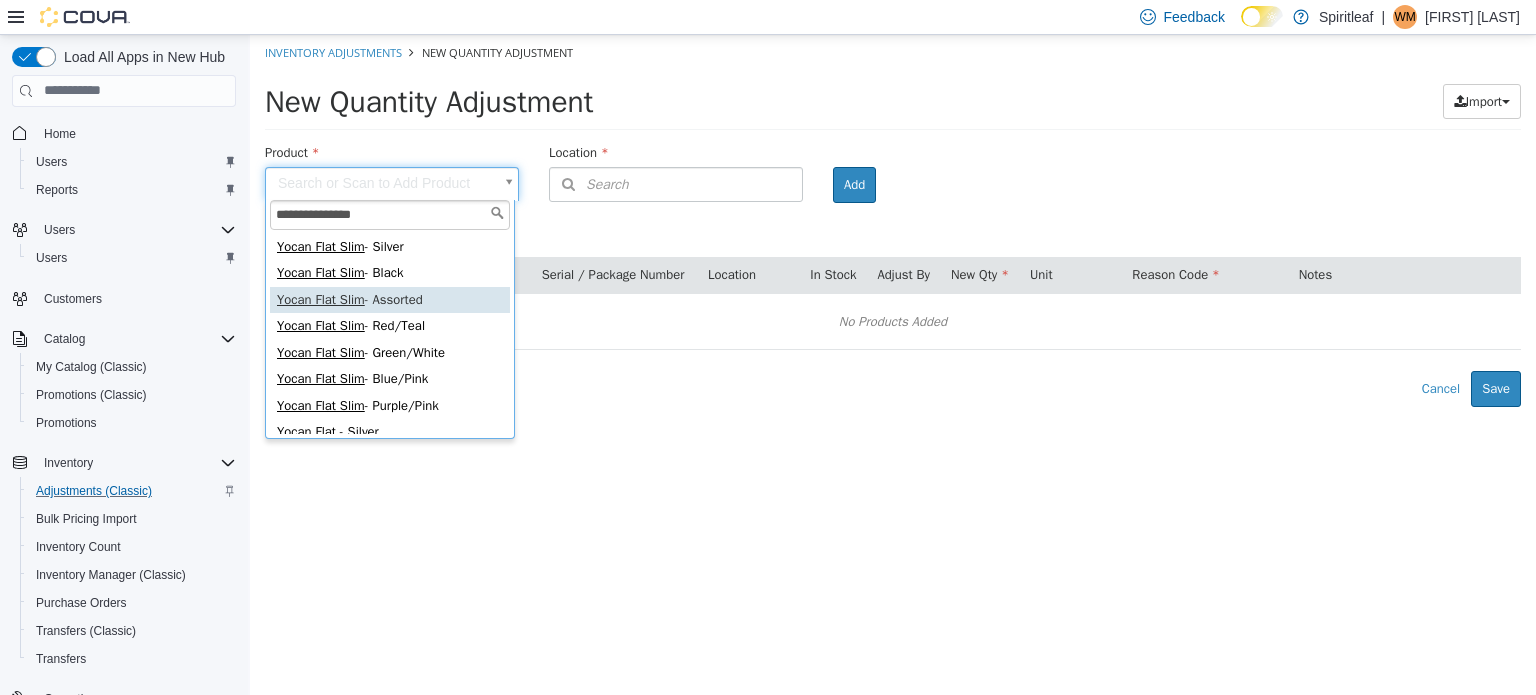 type on "**********" 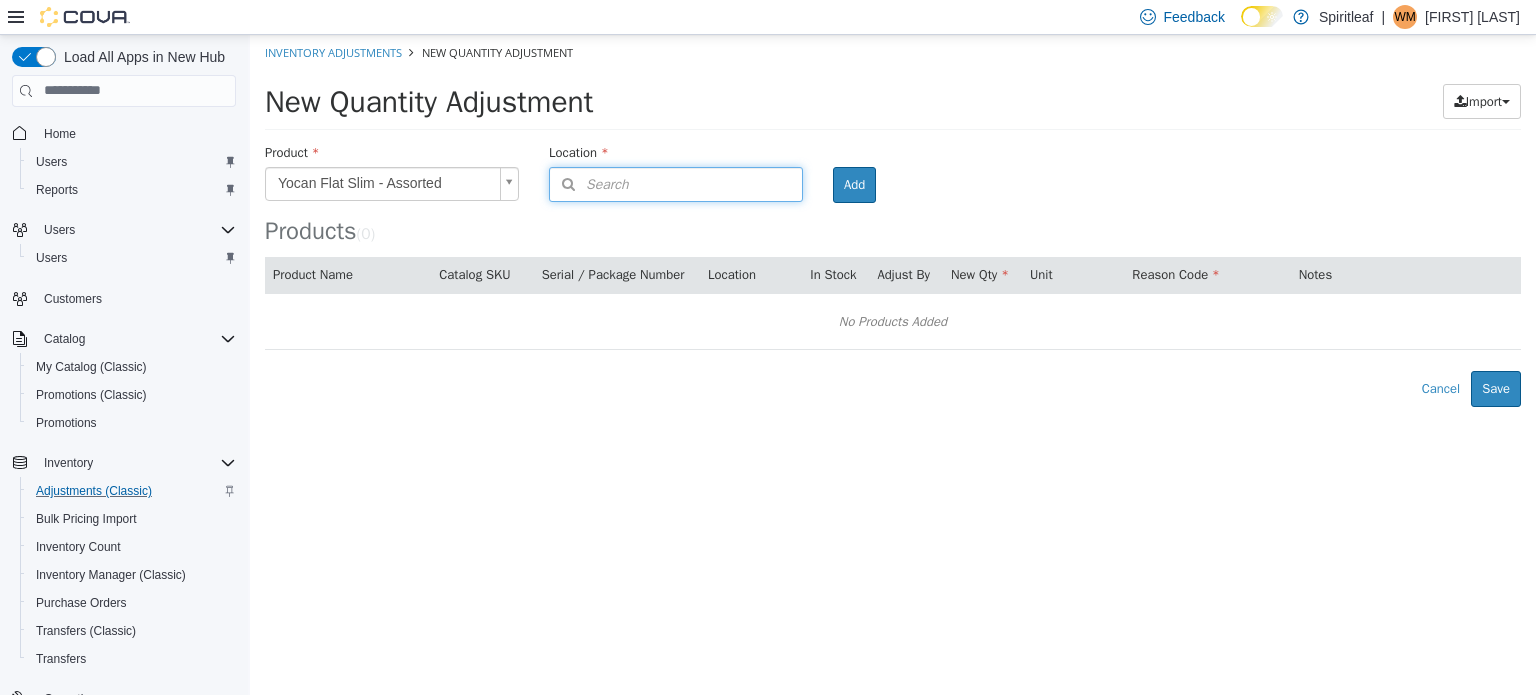 click on "Search" at bounding box center [589, 183] 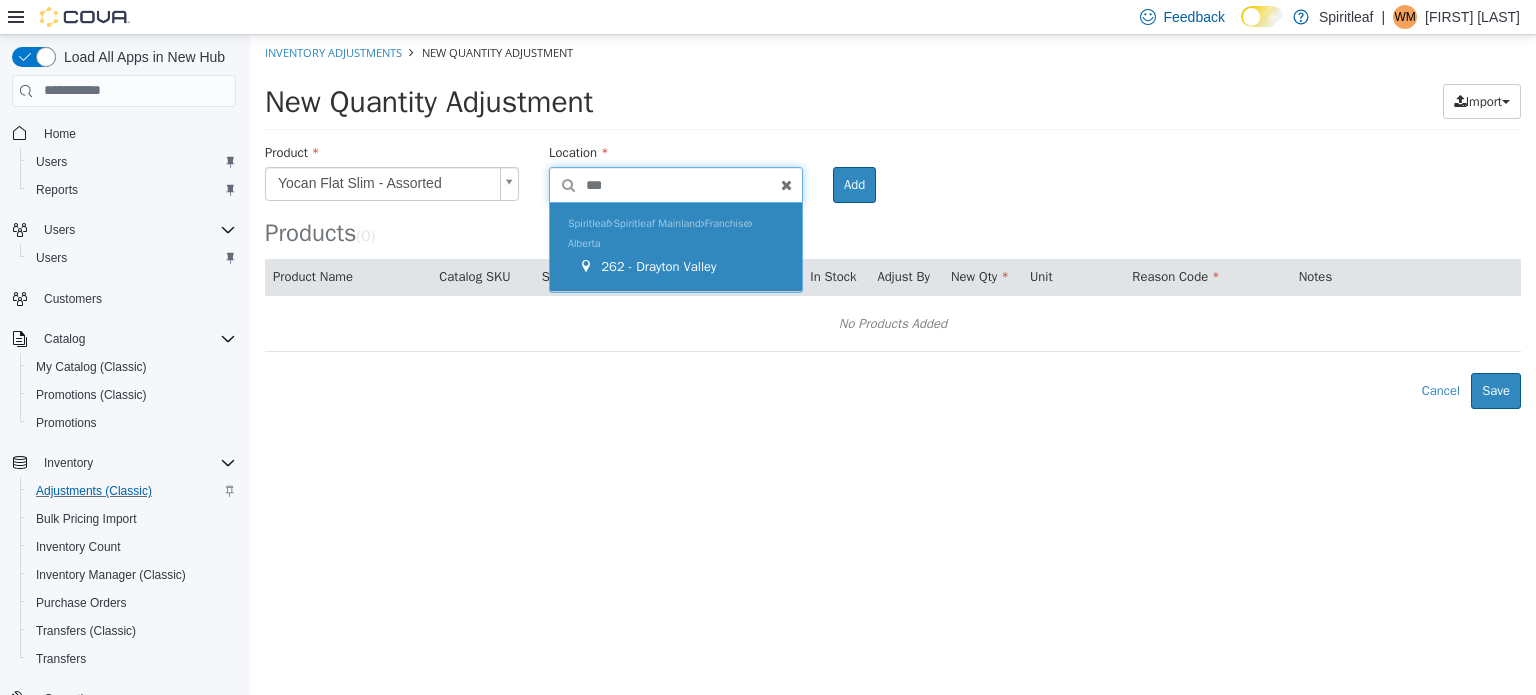 type on "***" 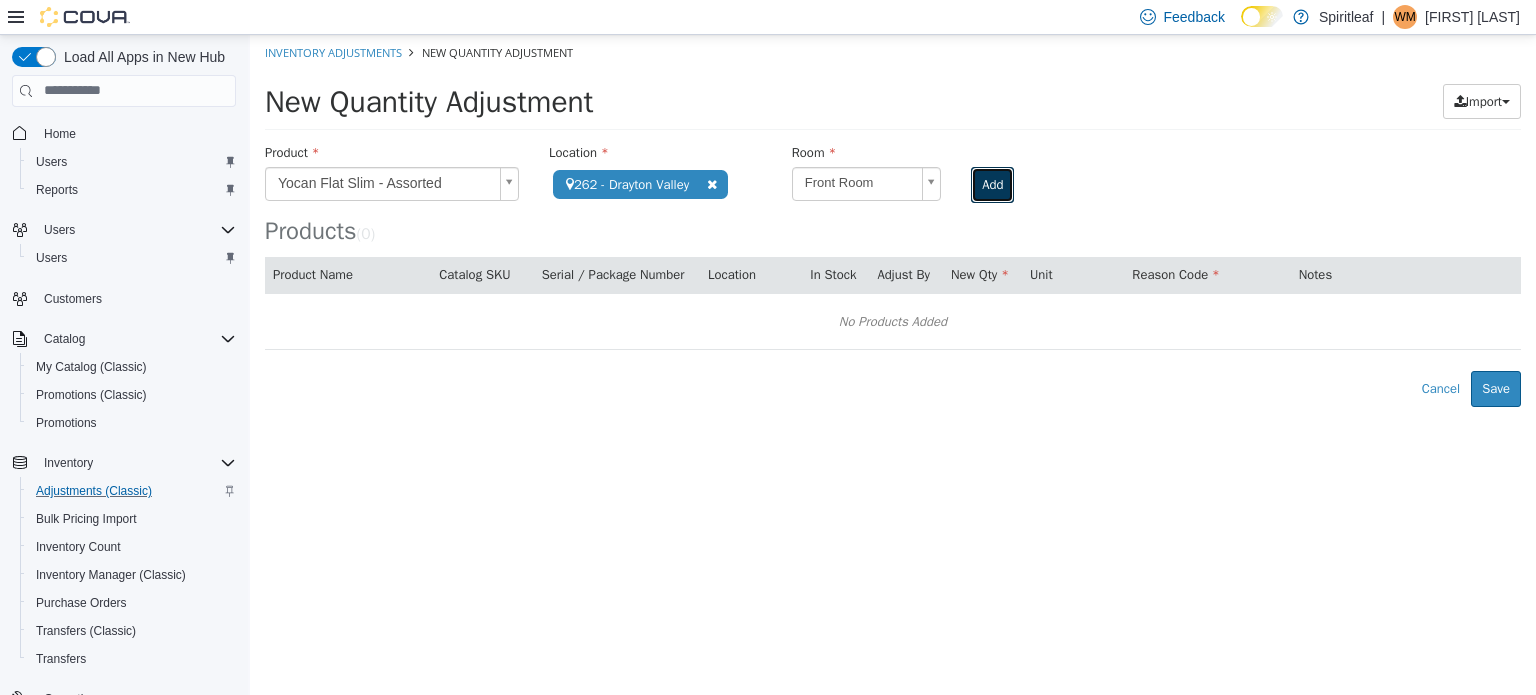click on "Add" at bounding box center (992, 184) 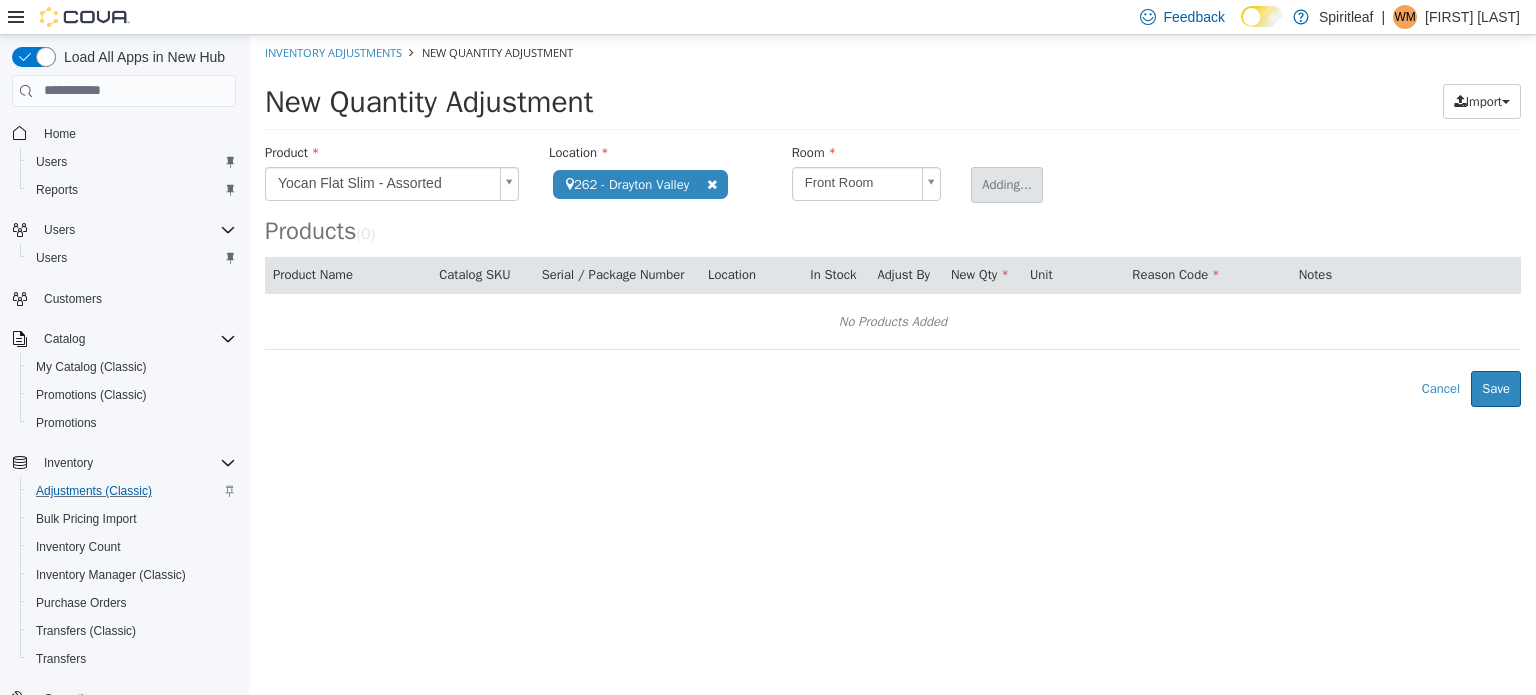 type 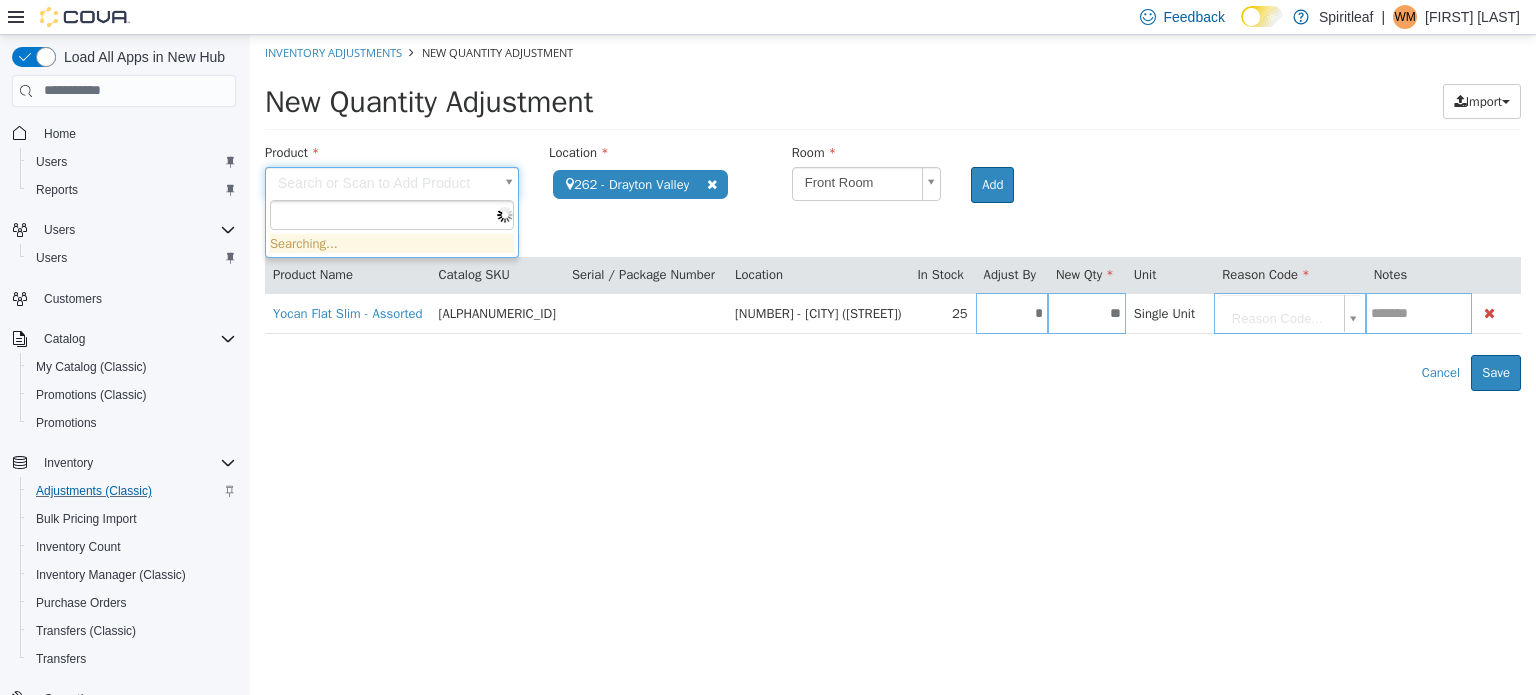 click on "**********" at bounding box center (893, 212) 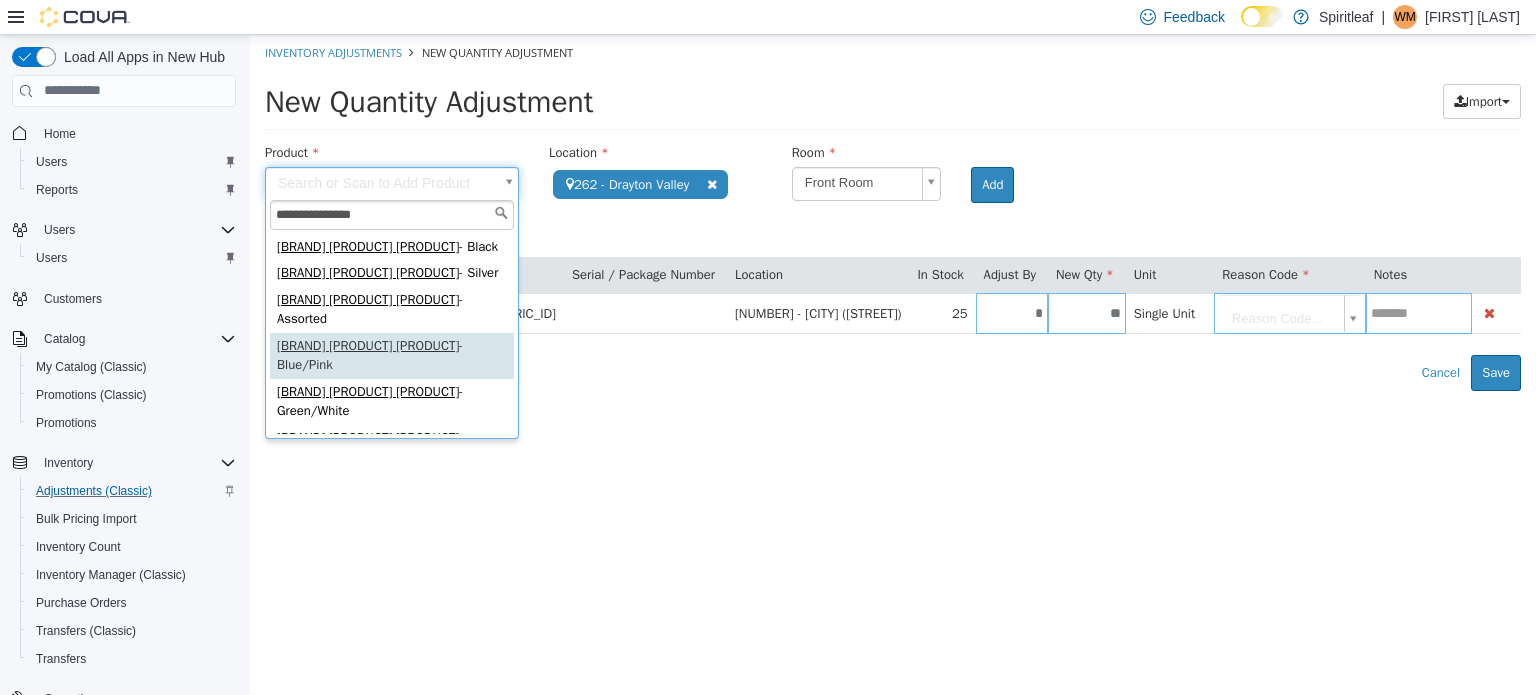 type on "**********" 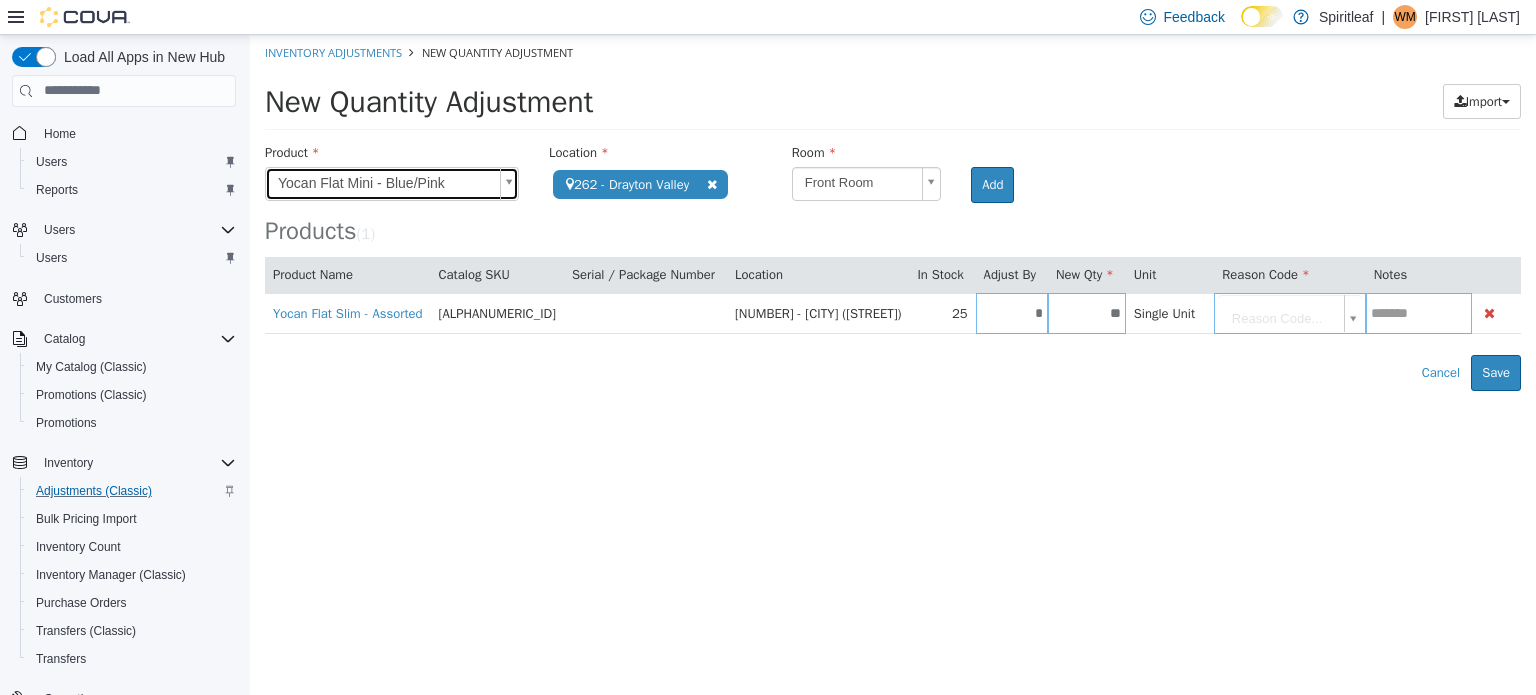 type on "**********" 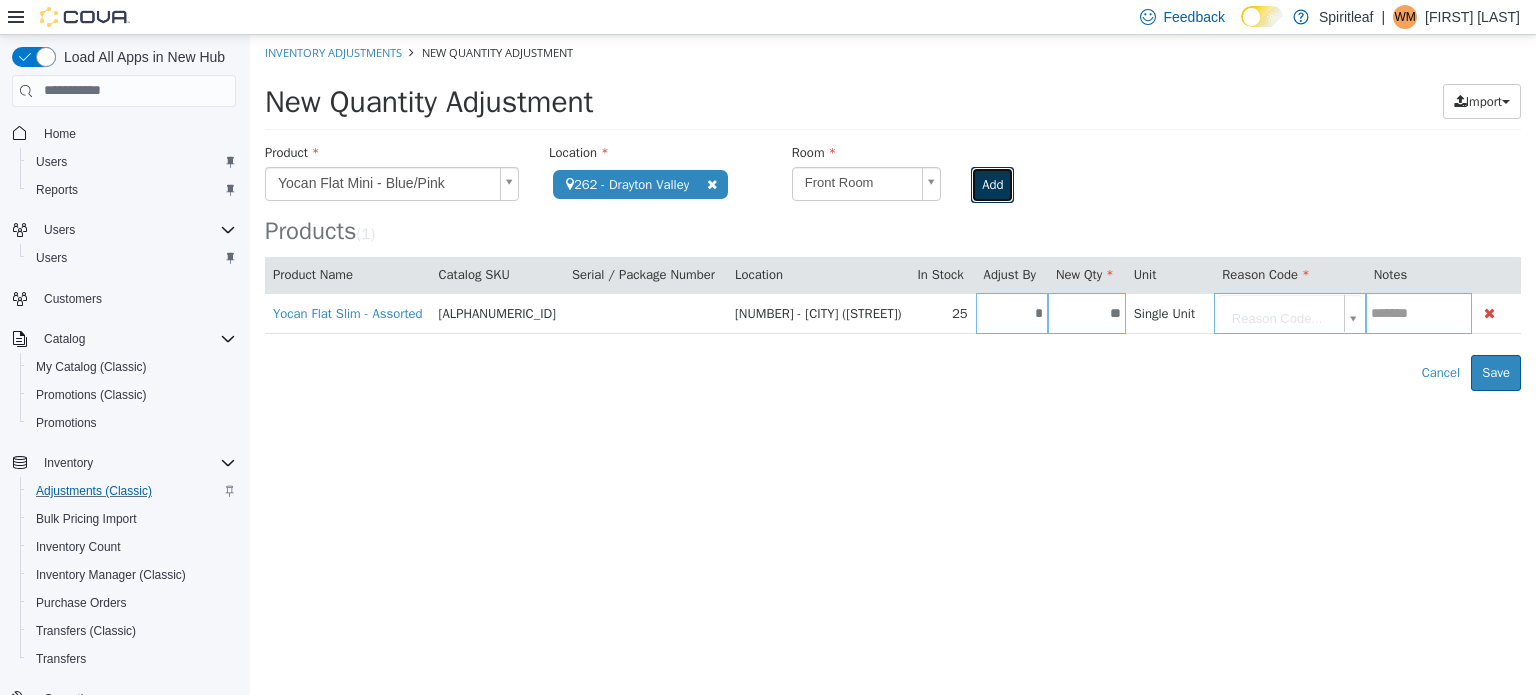 click on "Add" at bounding box center [992, 184] 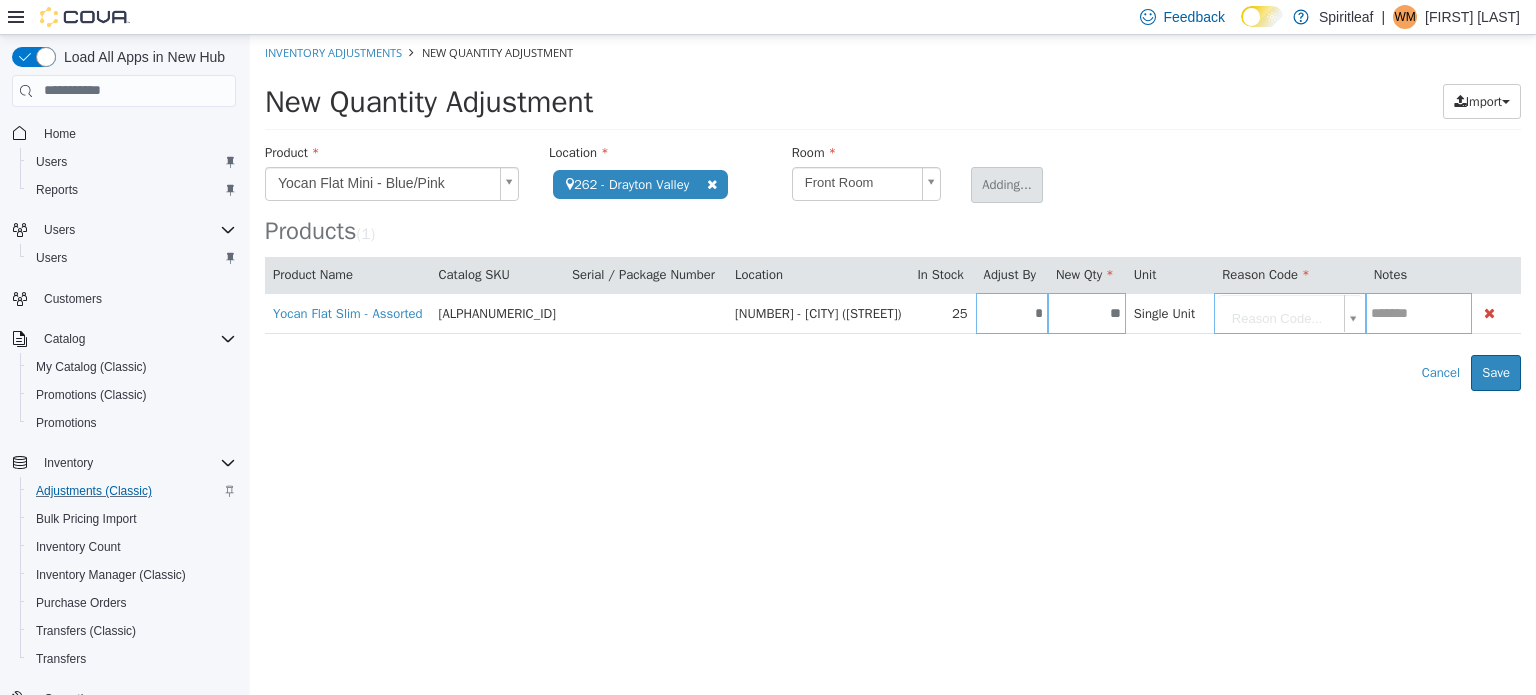 type 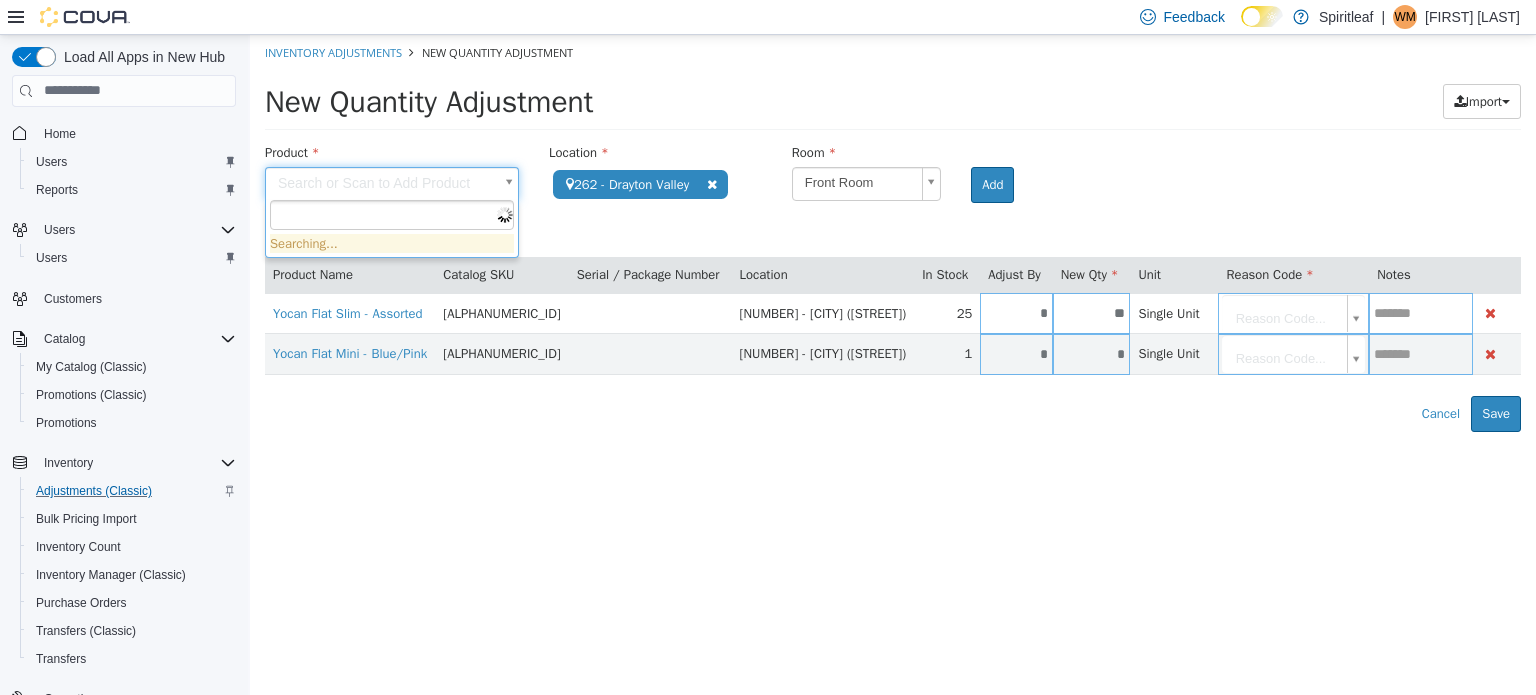 click on "**********" at bounding box center (893, 232) 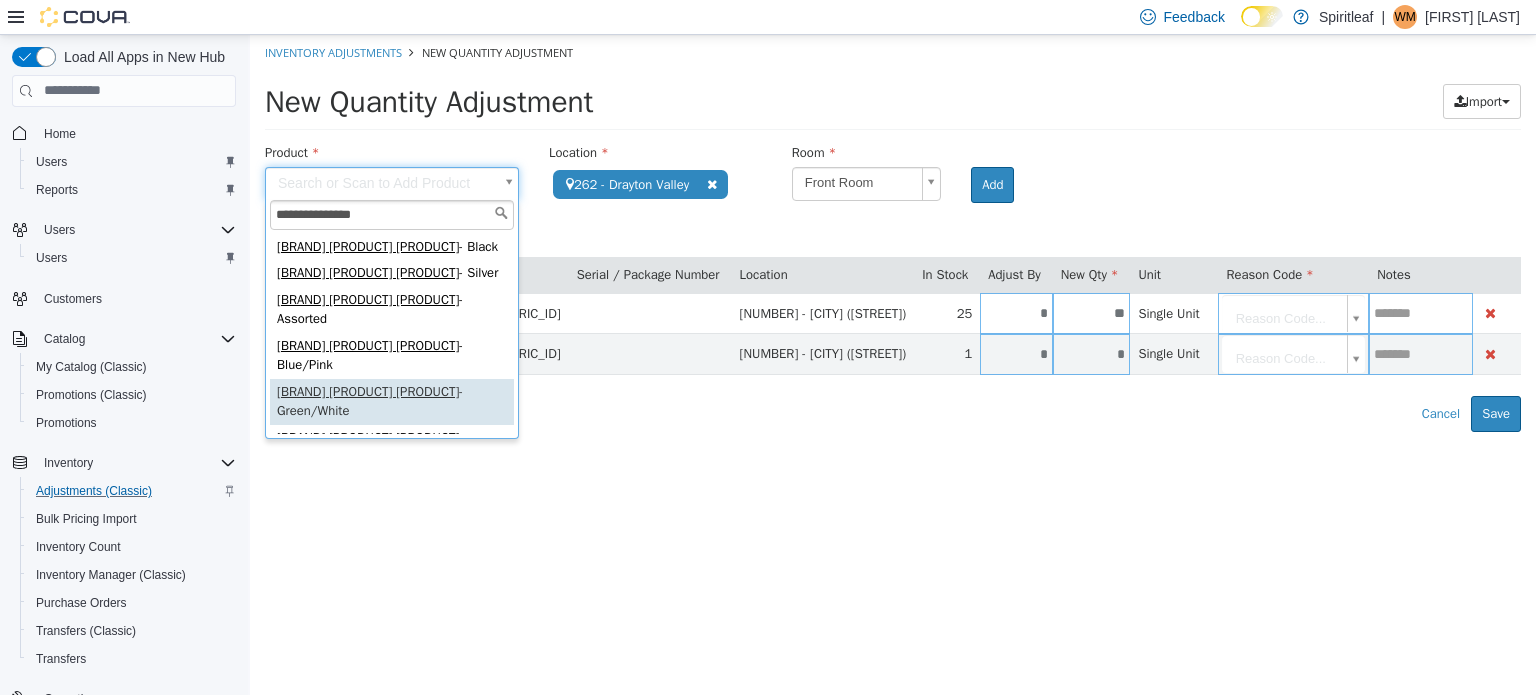 type on "**********" 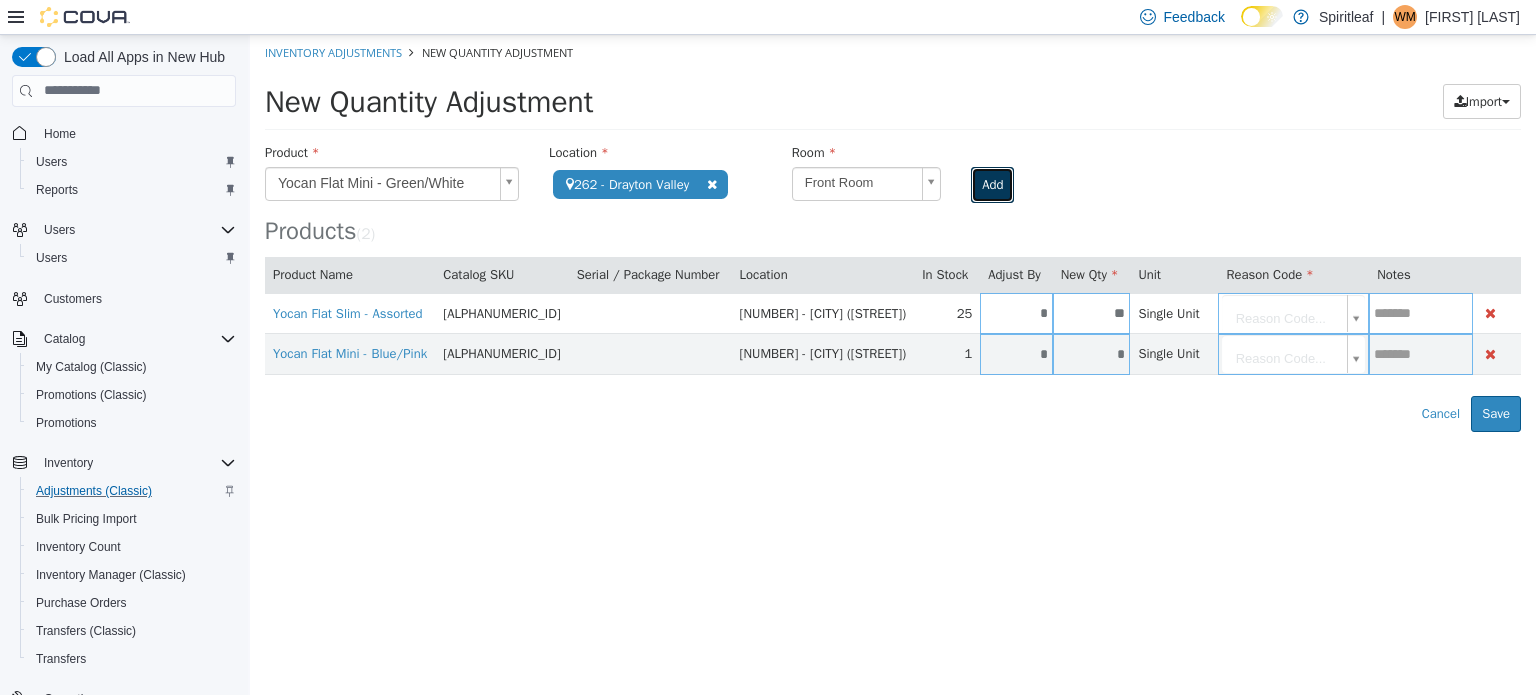 click on "Add" at bounding box center (992, 184) 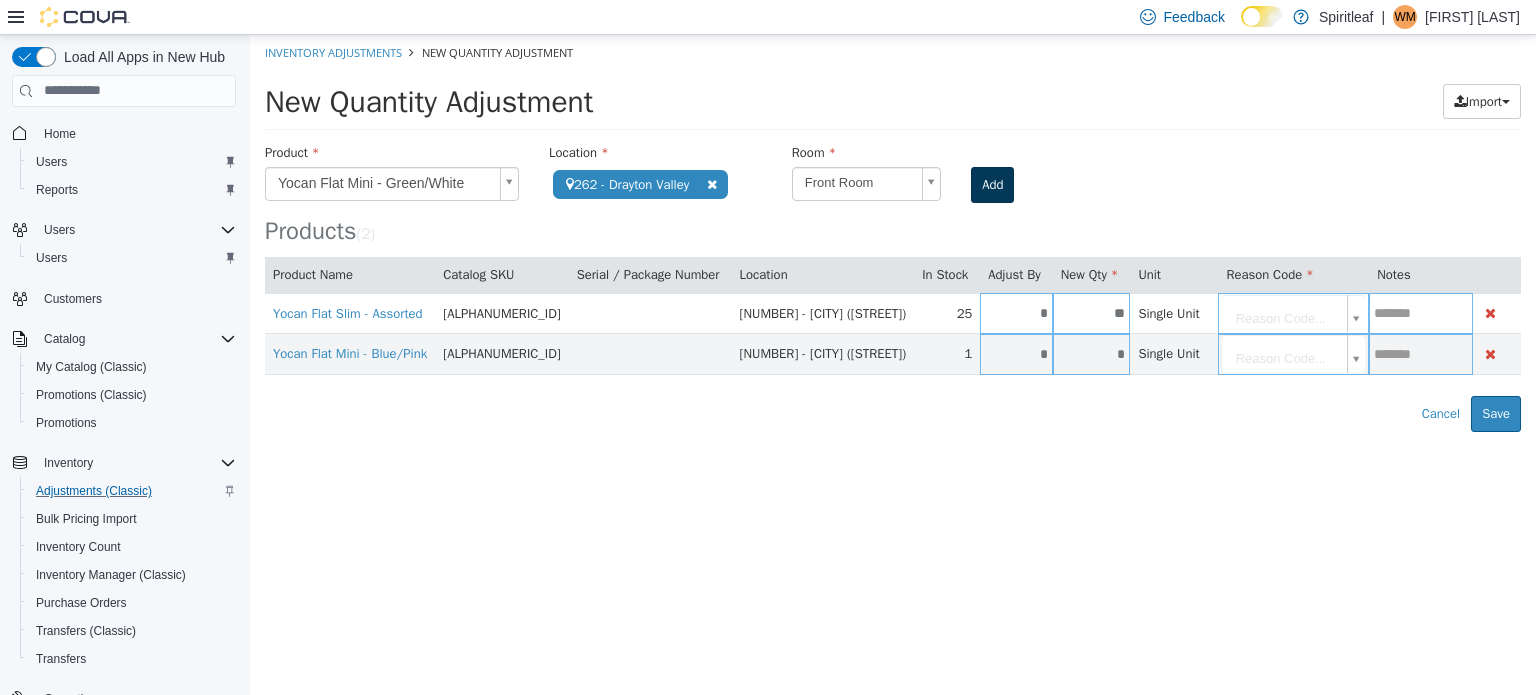 type 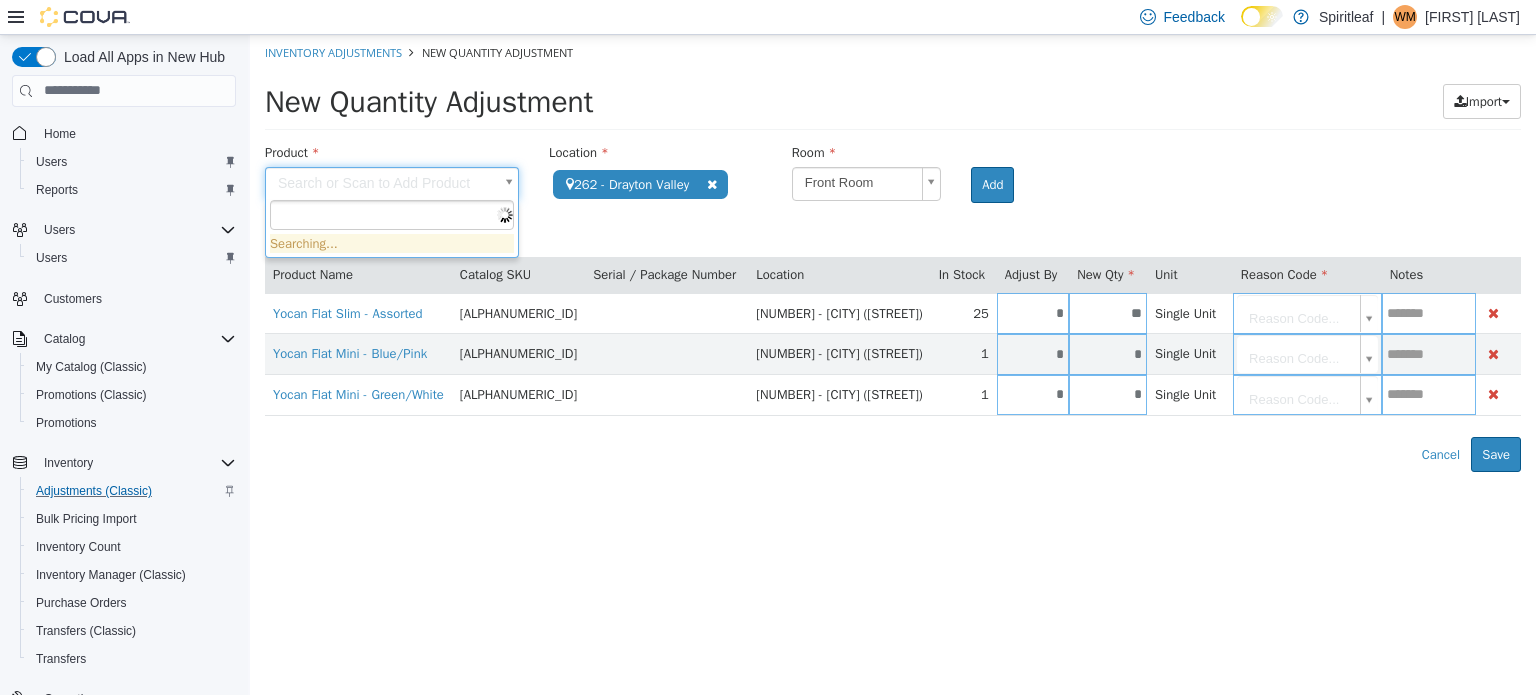click on "**********" at bounding box center [893, 252] 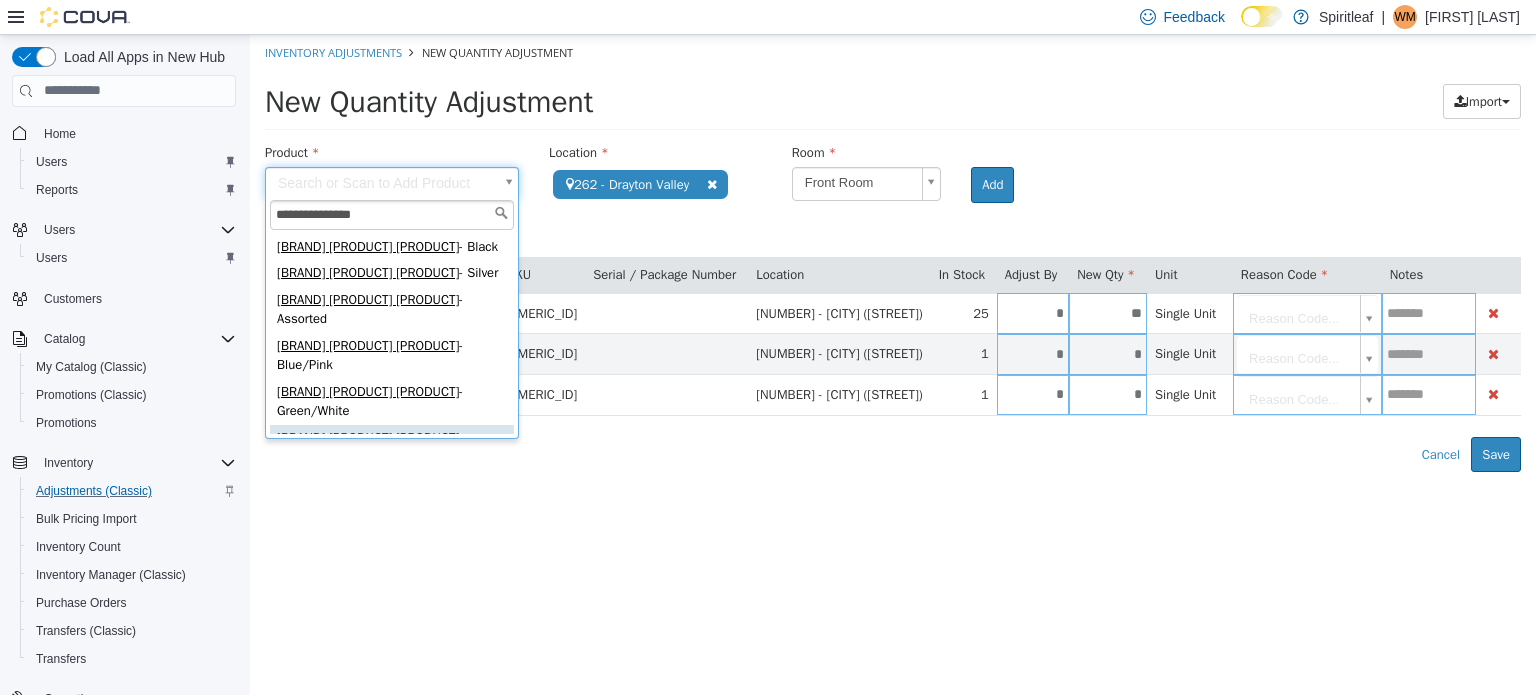 type on "**********" 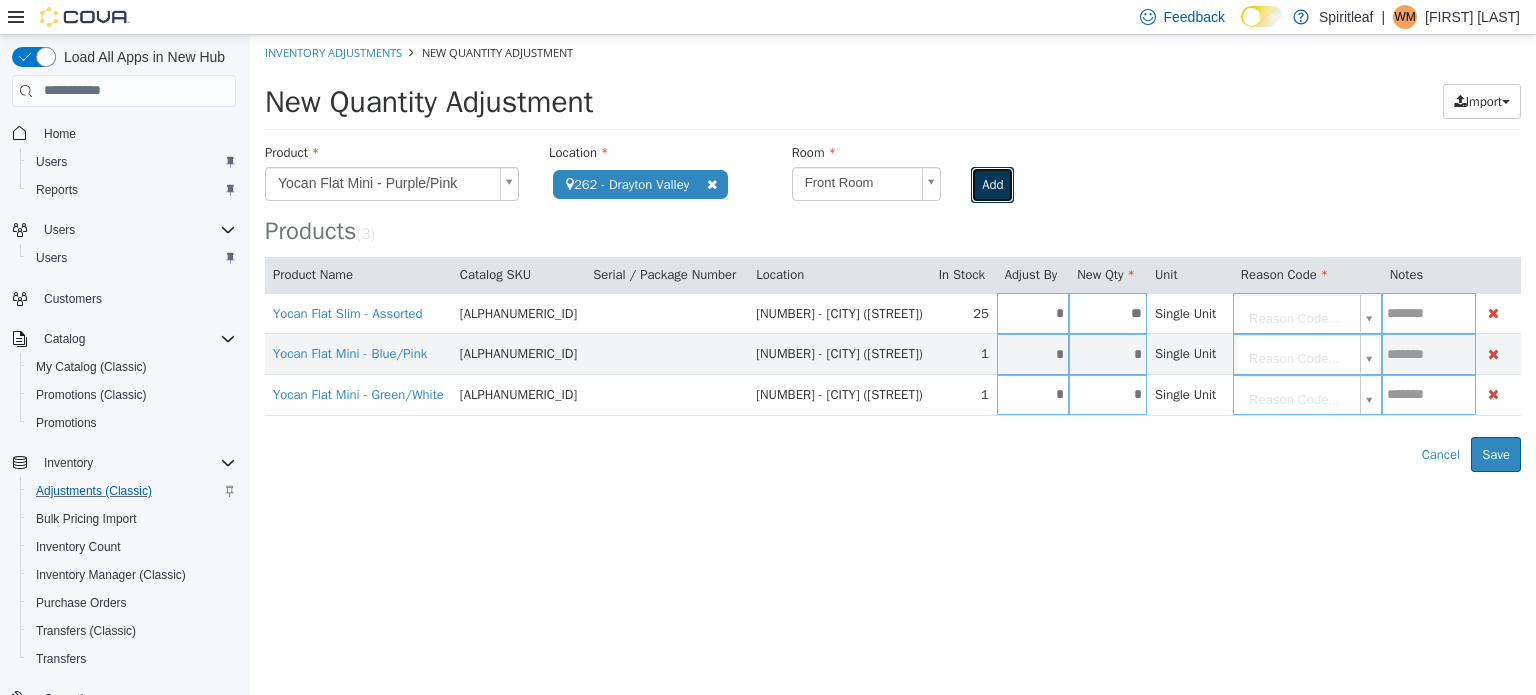 click on "Add" at bounding box center (992, 184) 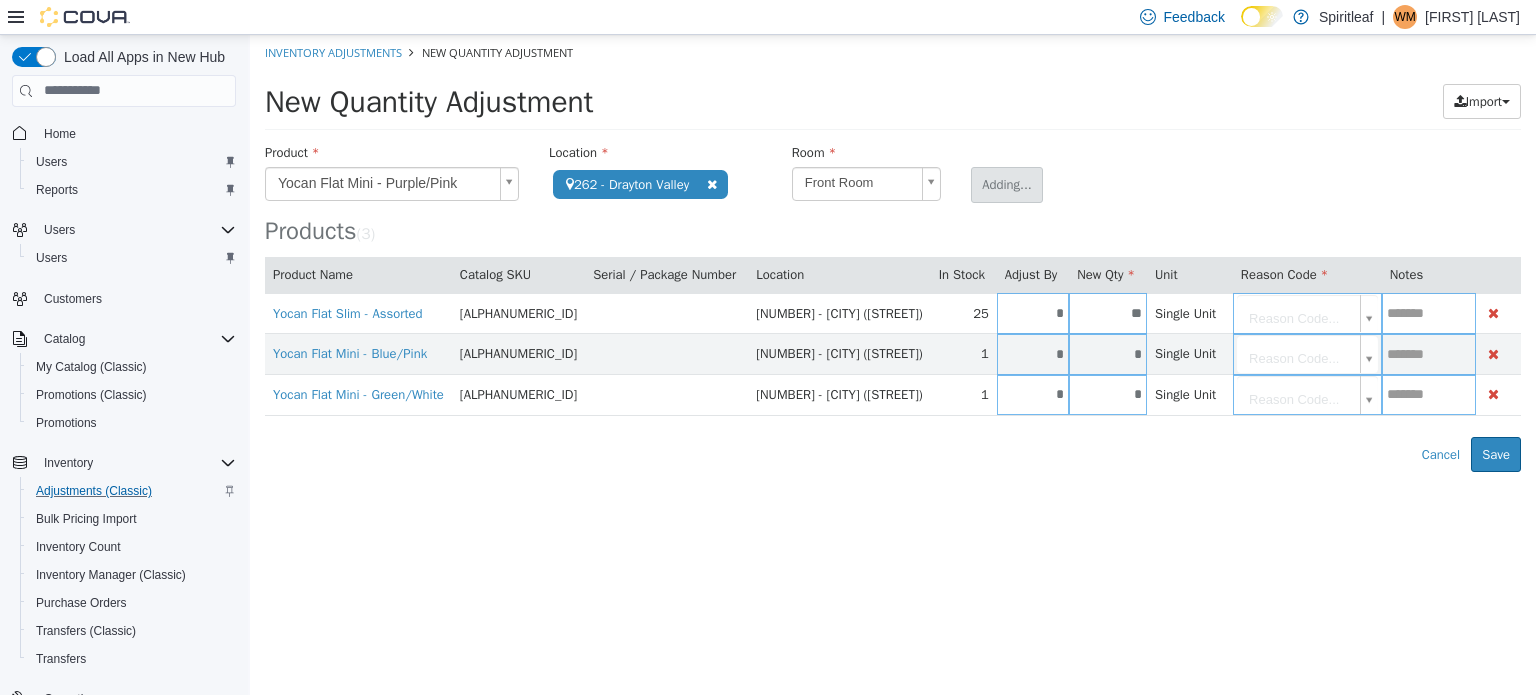 type 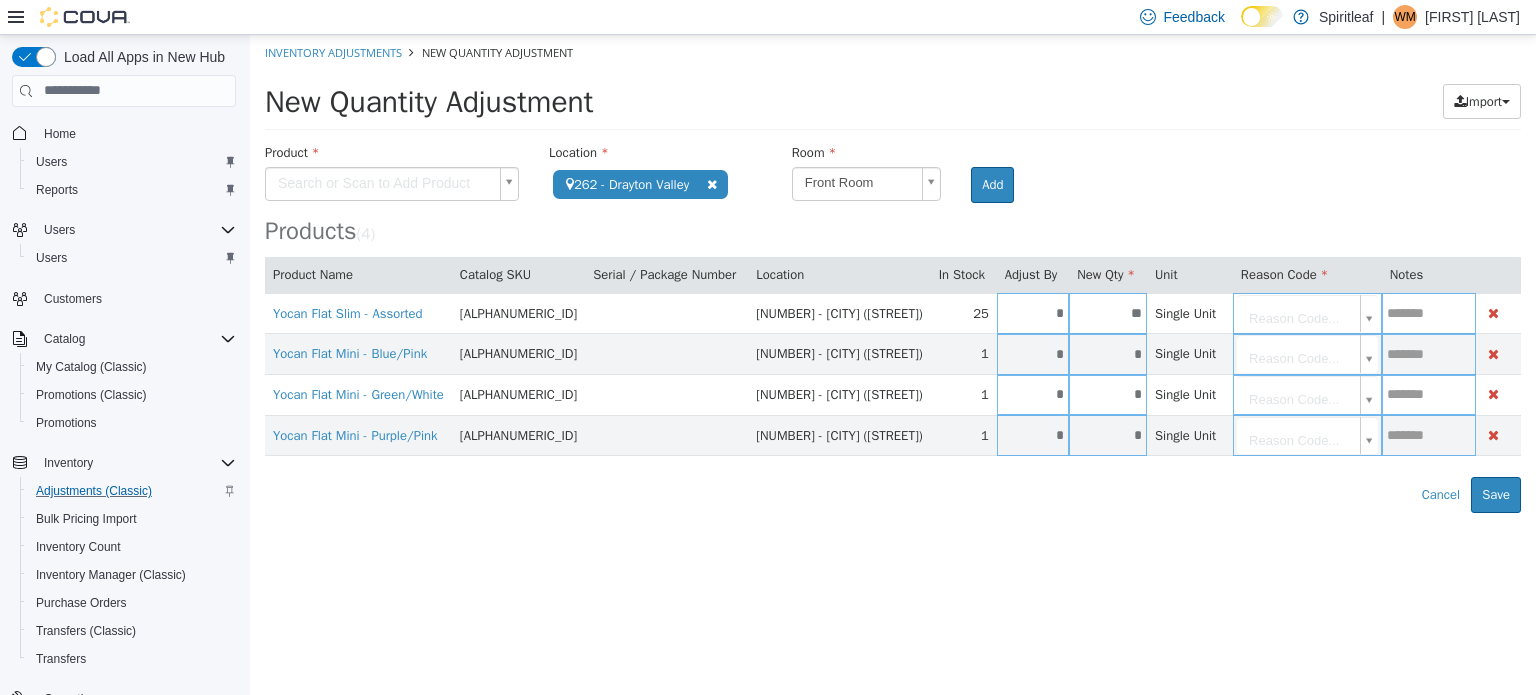 drag, startPoint x: 391, startPoint y: 188, endPoint x: 378, endPoint y: 187, distance: 13.038404 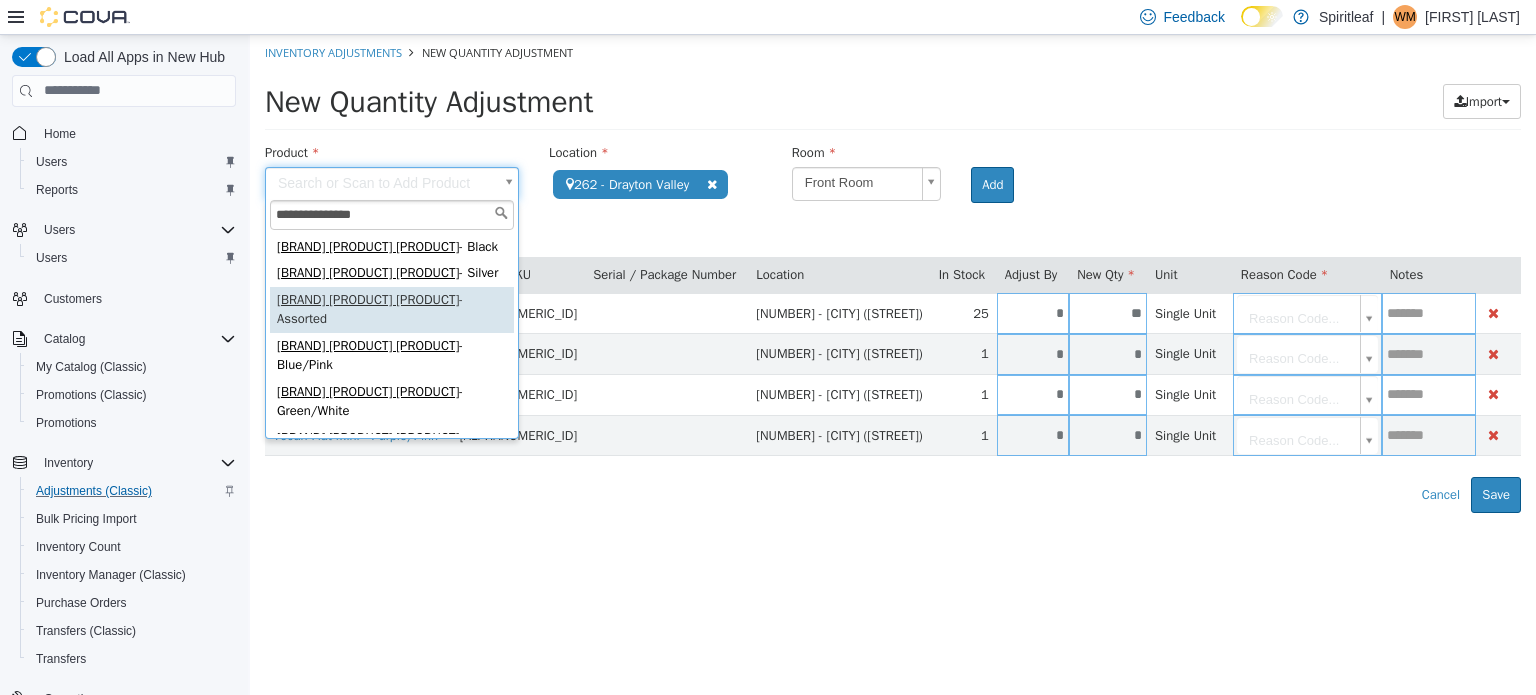 type on "**********" 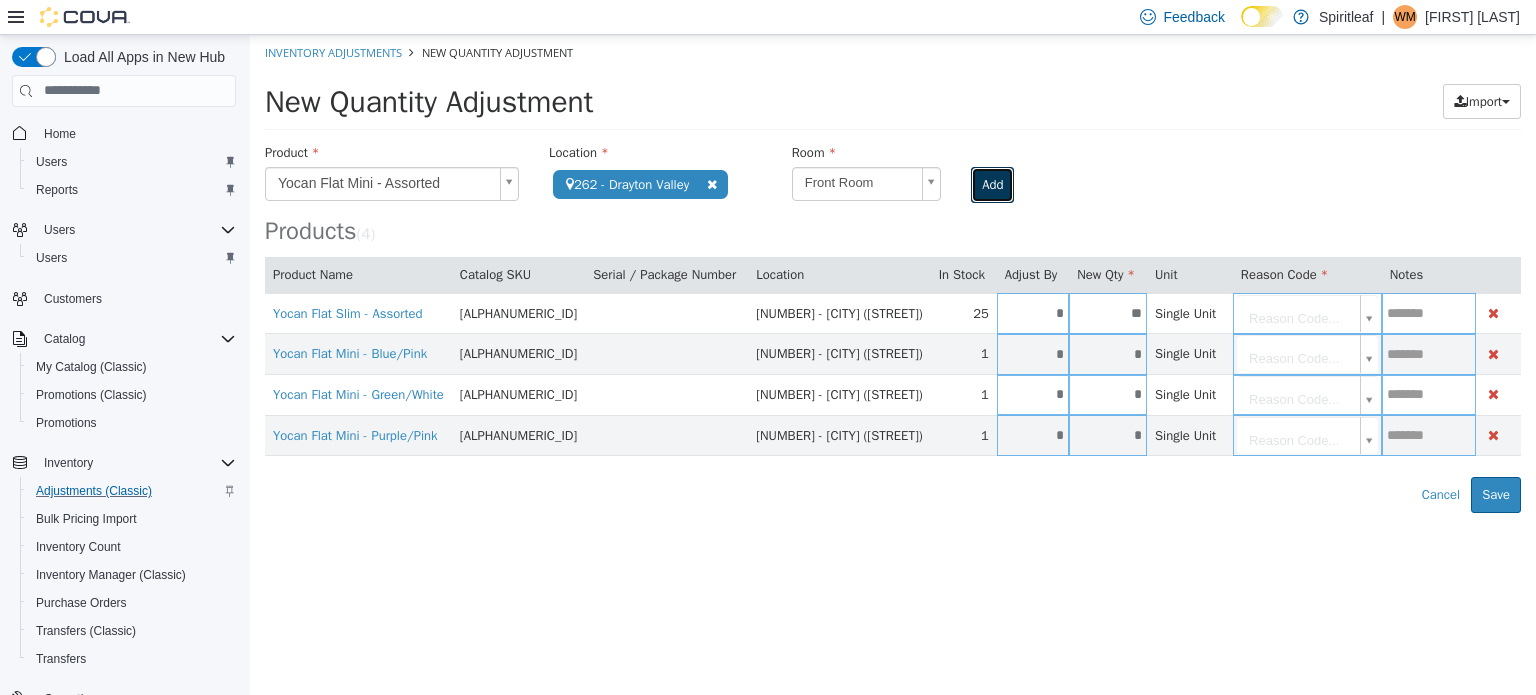 click on "Add" at bounding box center (992, 184) 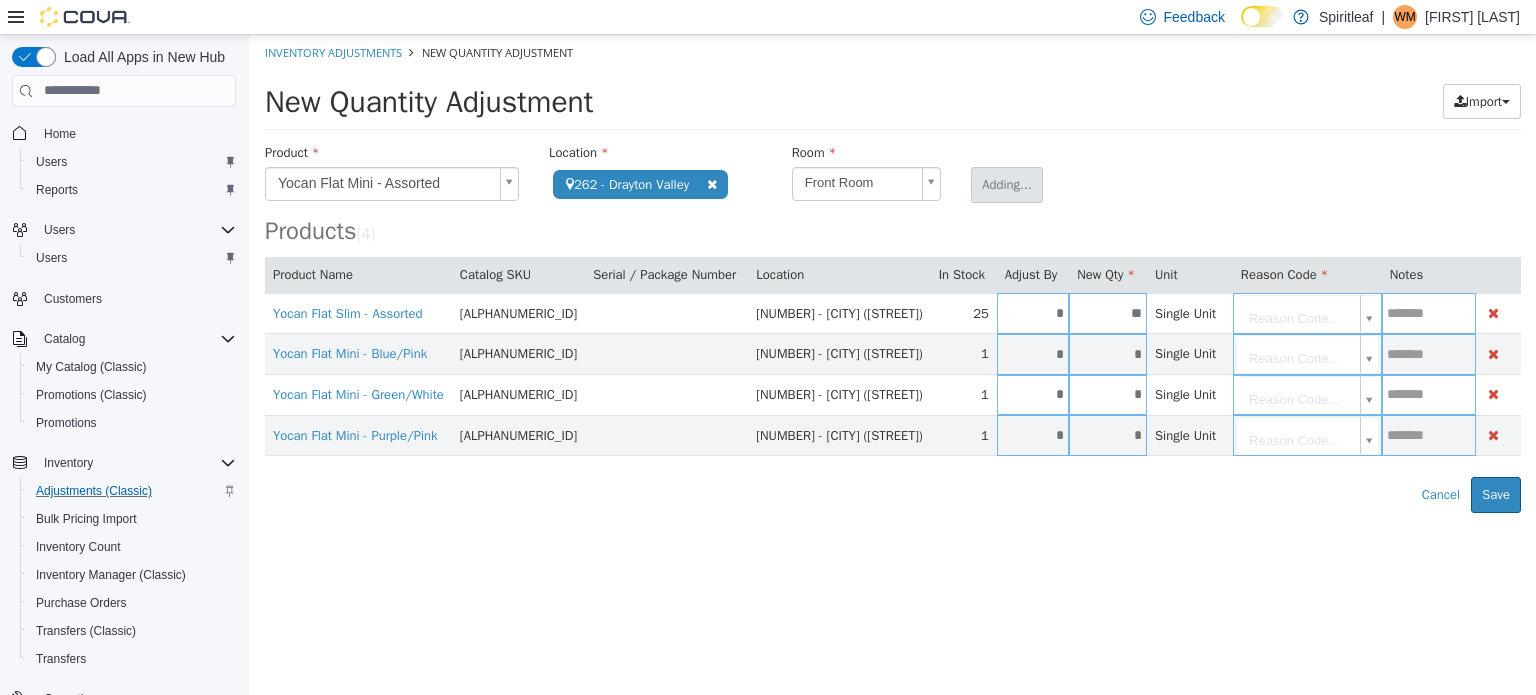 type 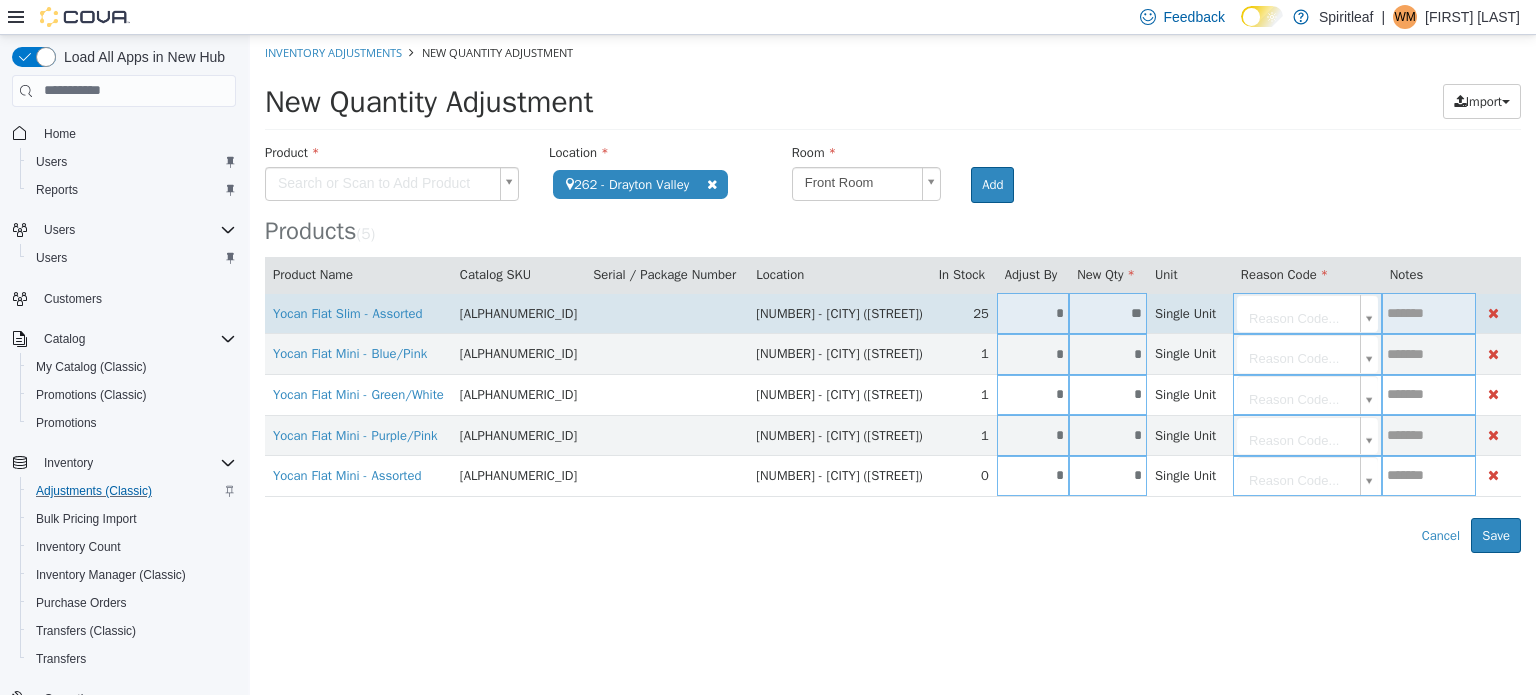 click on "*" at bounding box center (1033, 312) 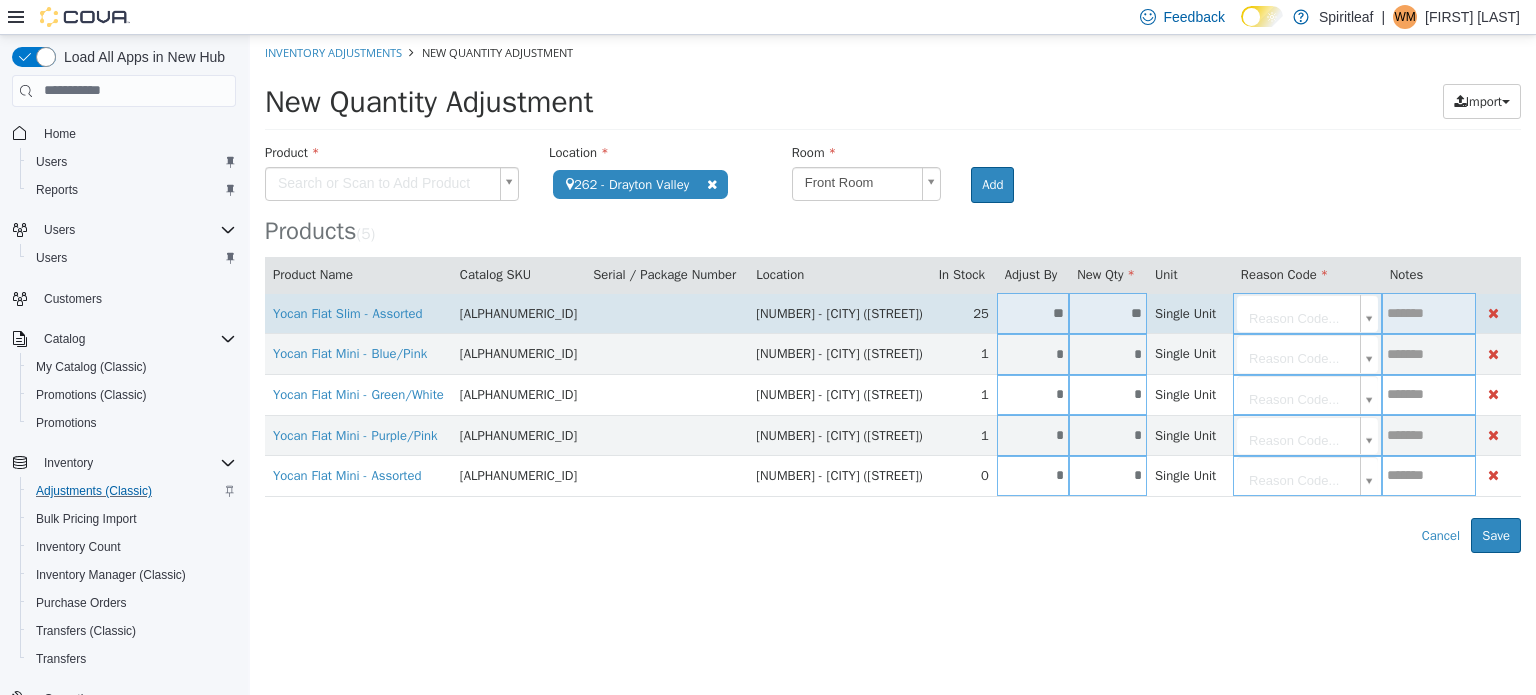 type on "**" 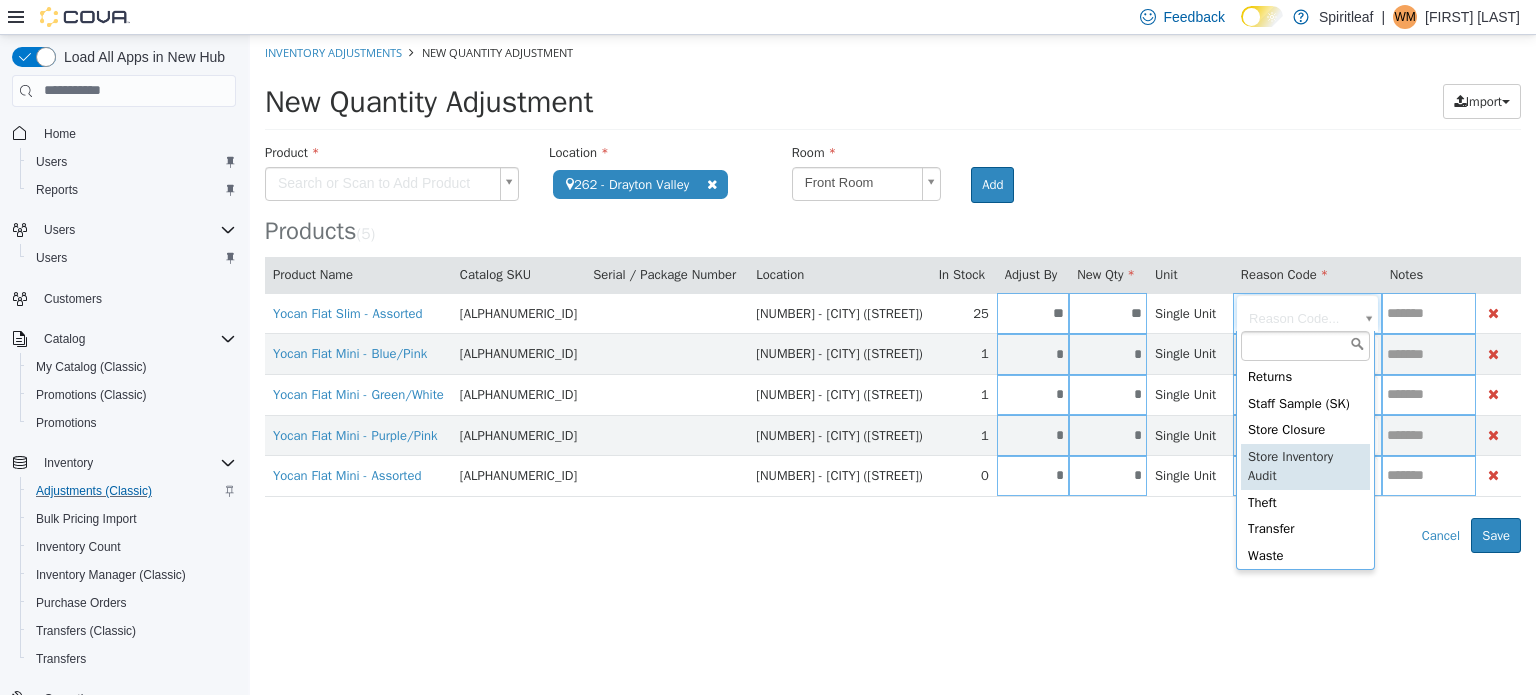 scroll, scrollTop: 663, scrollLeft: 0, axis: vertical 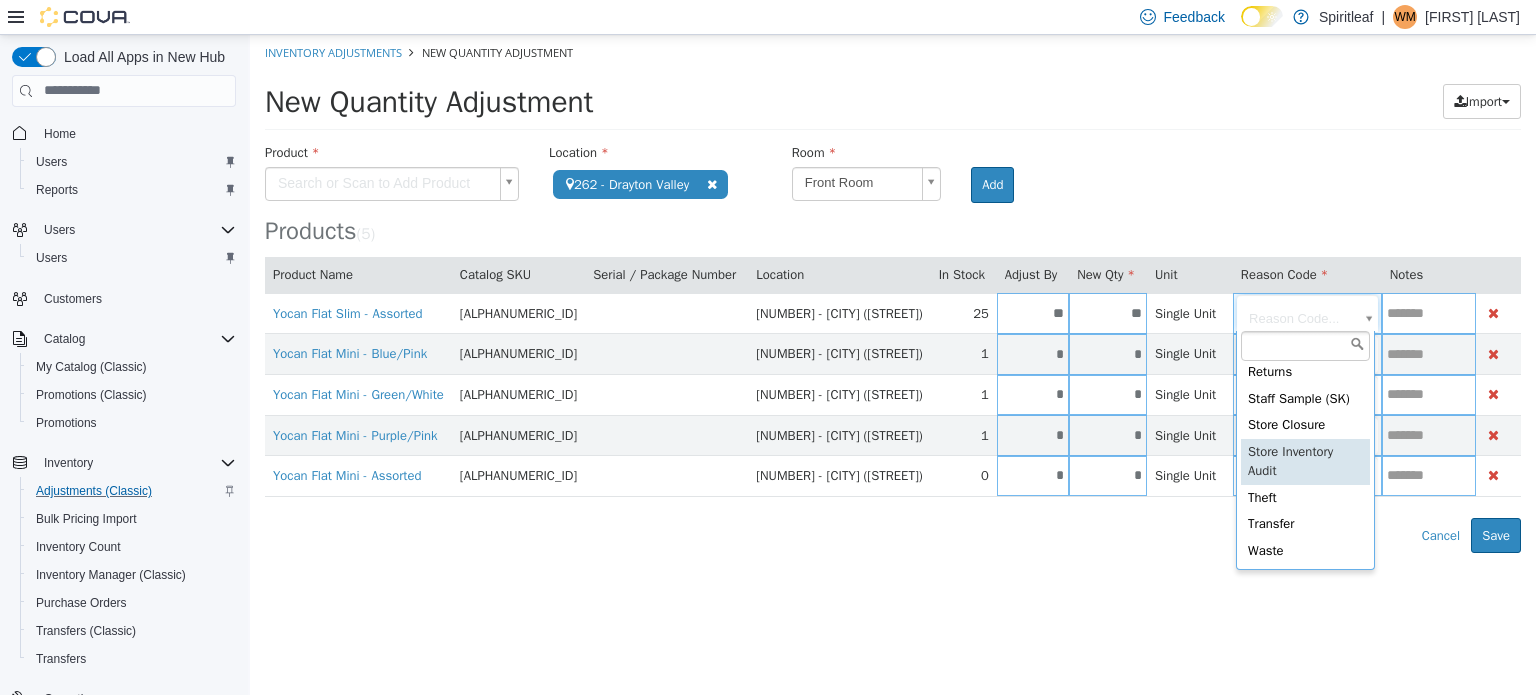 type on "**********" 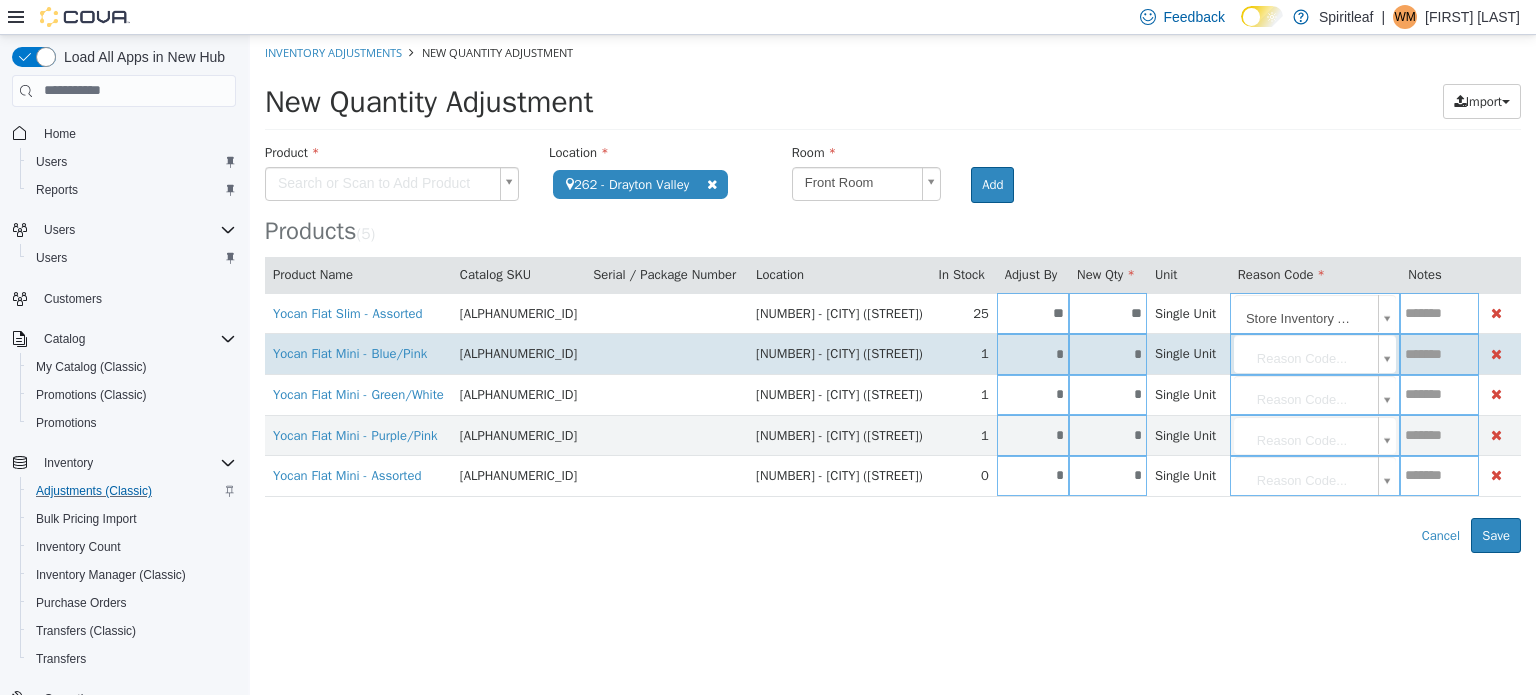 click on "*" at bounding box center (1033, 353) 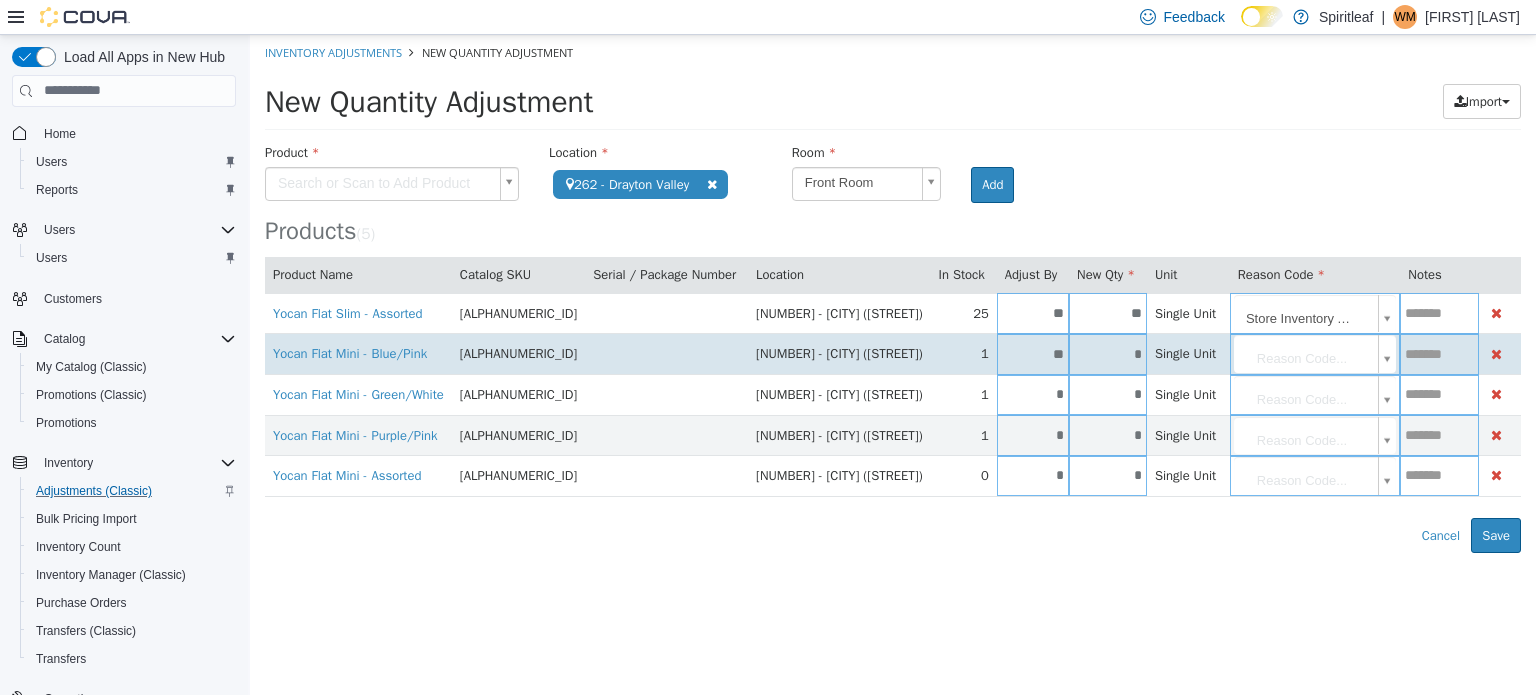 type on "**" 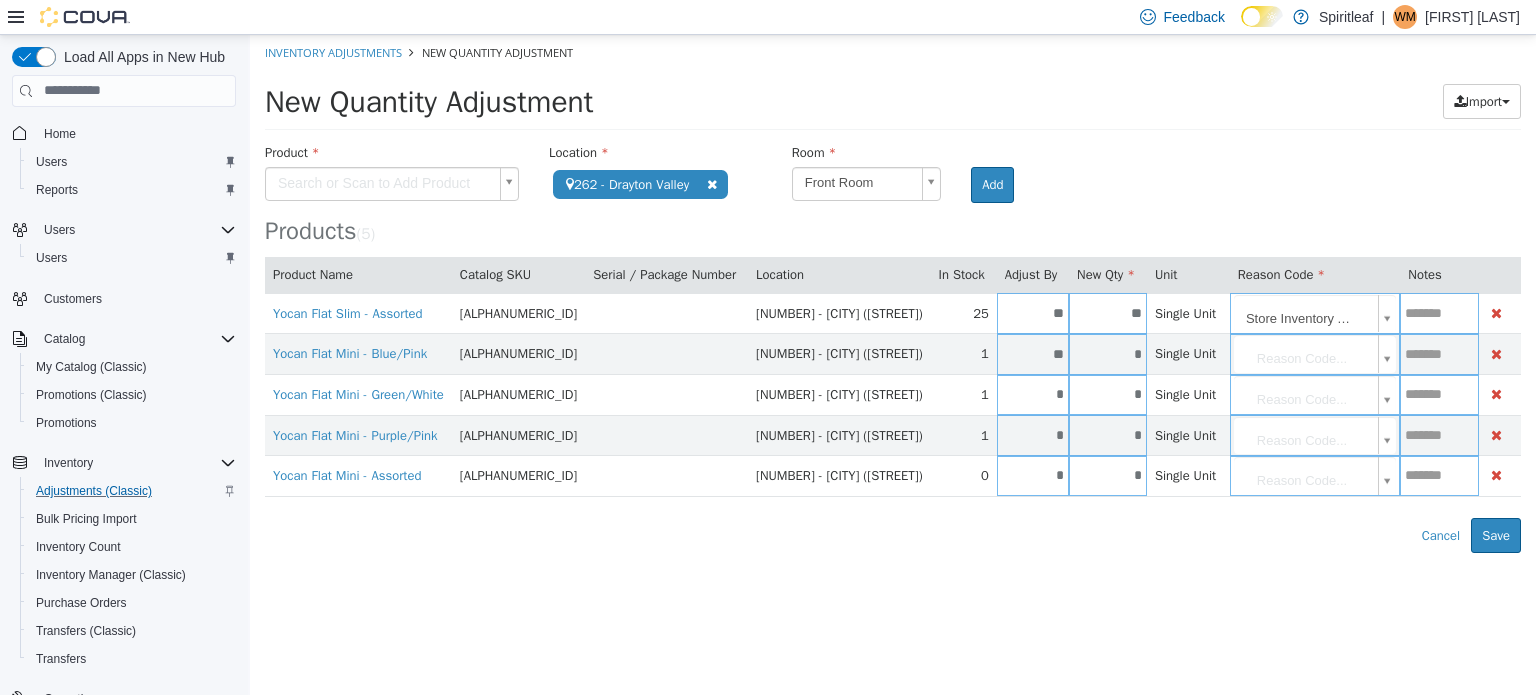 click on "**********" at bounding box center (893, 293) 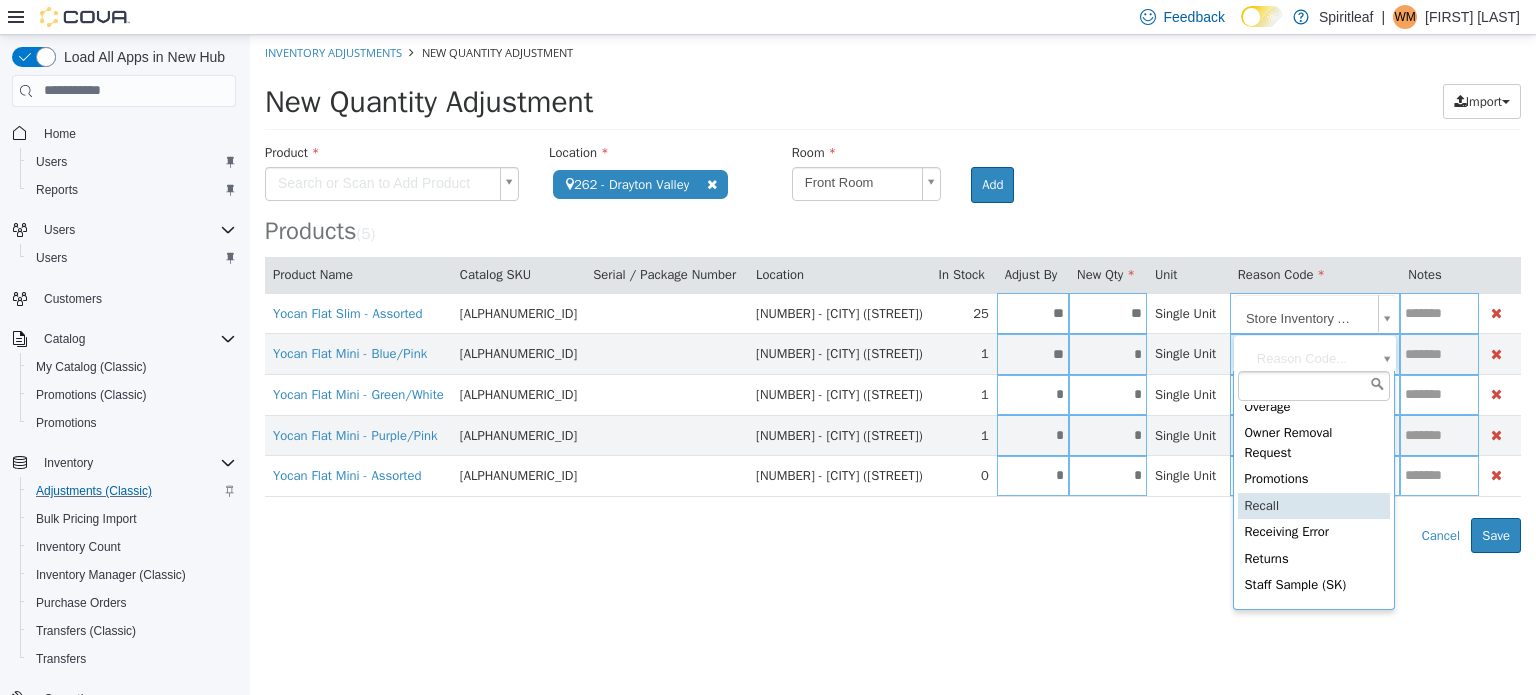 scroll, scrollTop: 500, scrollLeft: 0, axis: vertical 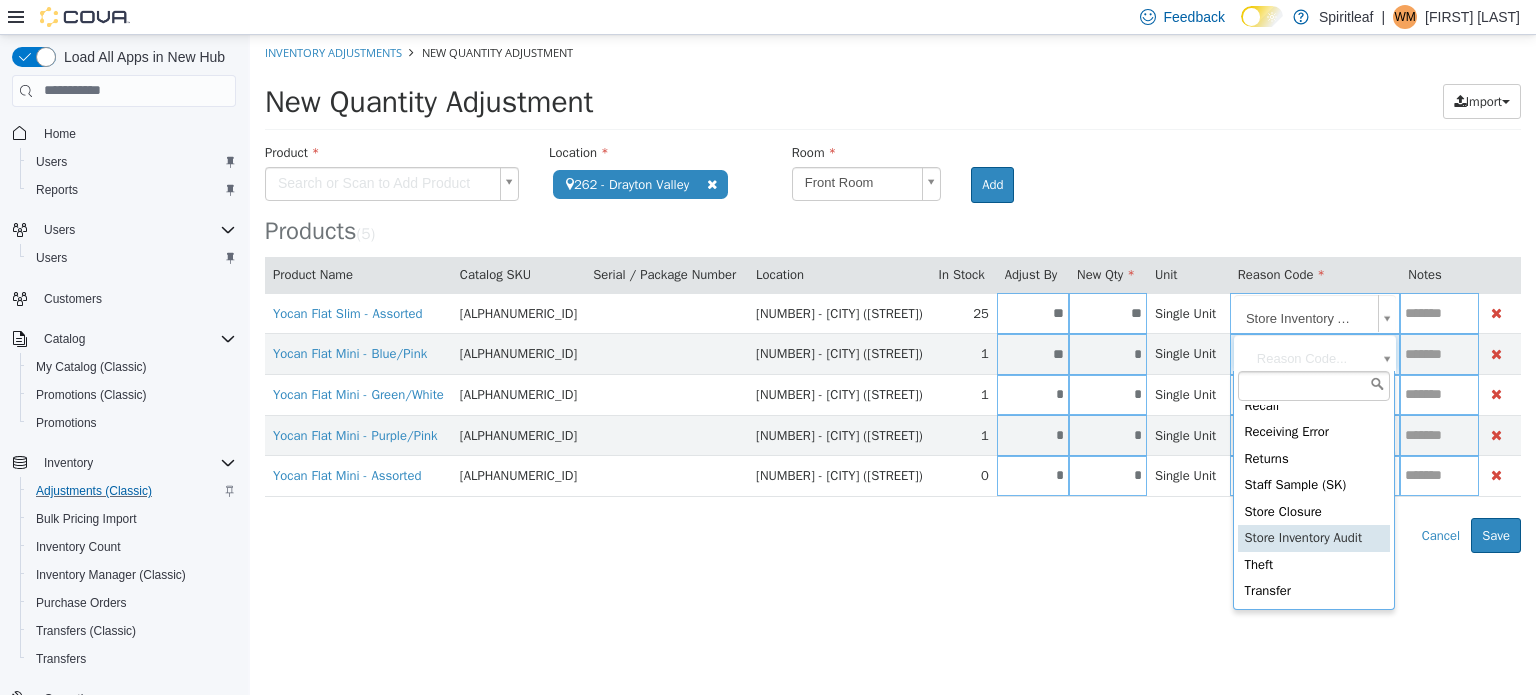 type on "**********" 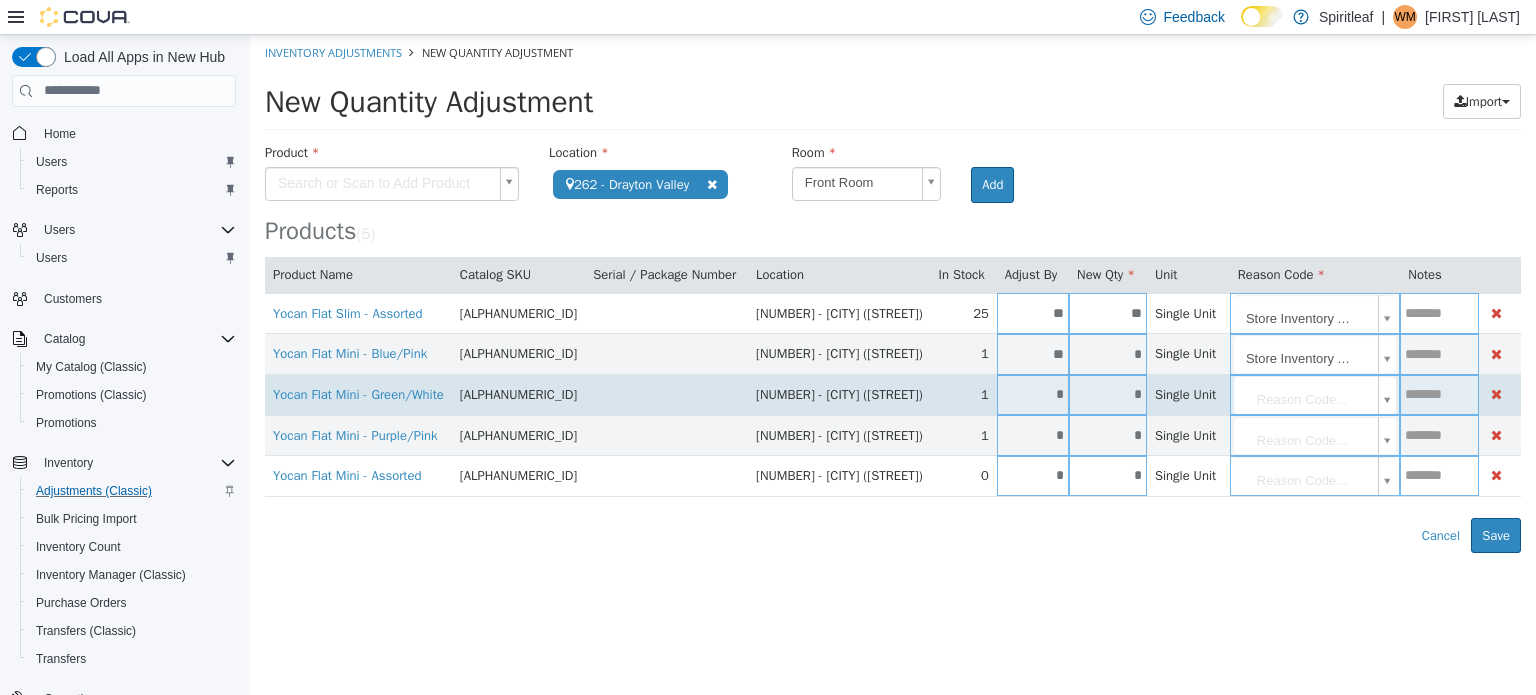 click on "*" at bounding box center (1033, 393) 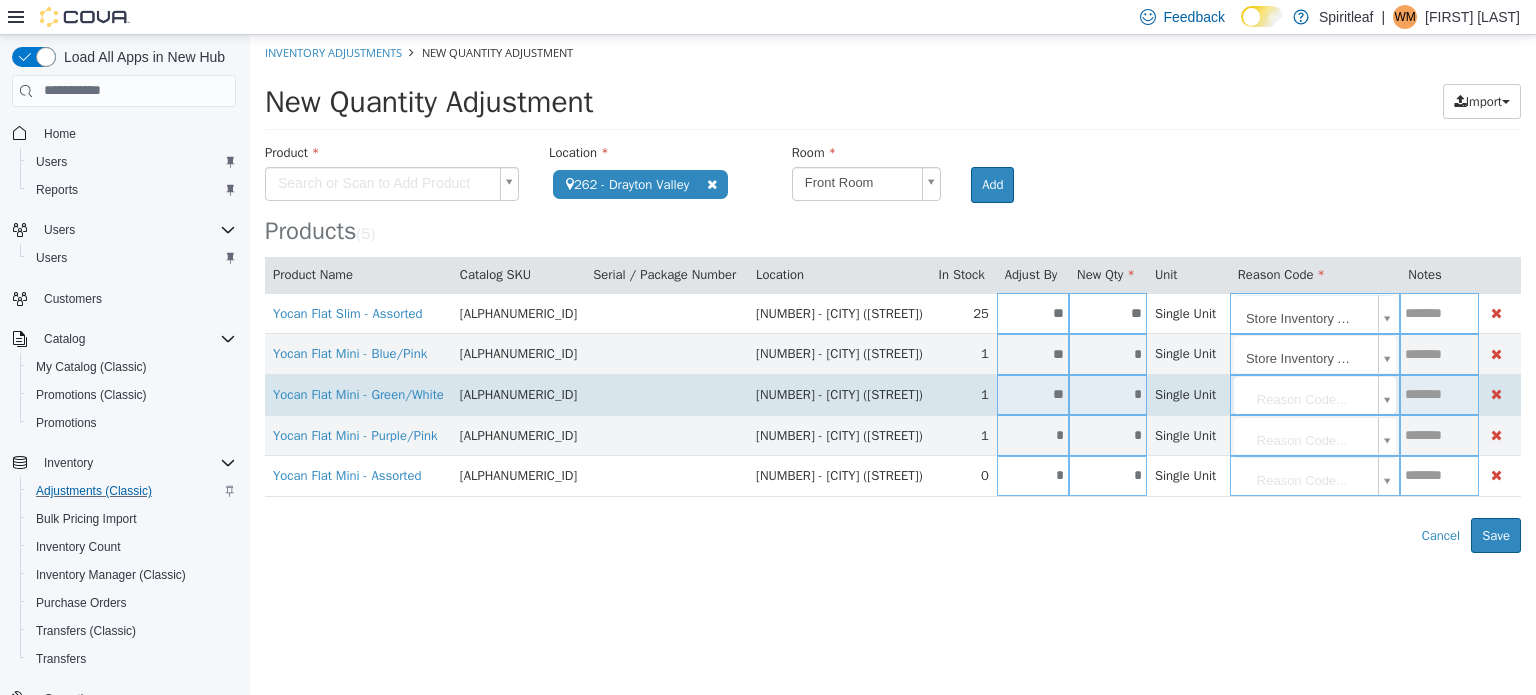 type on "**" 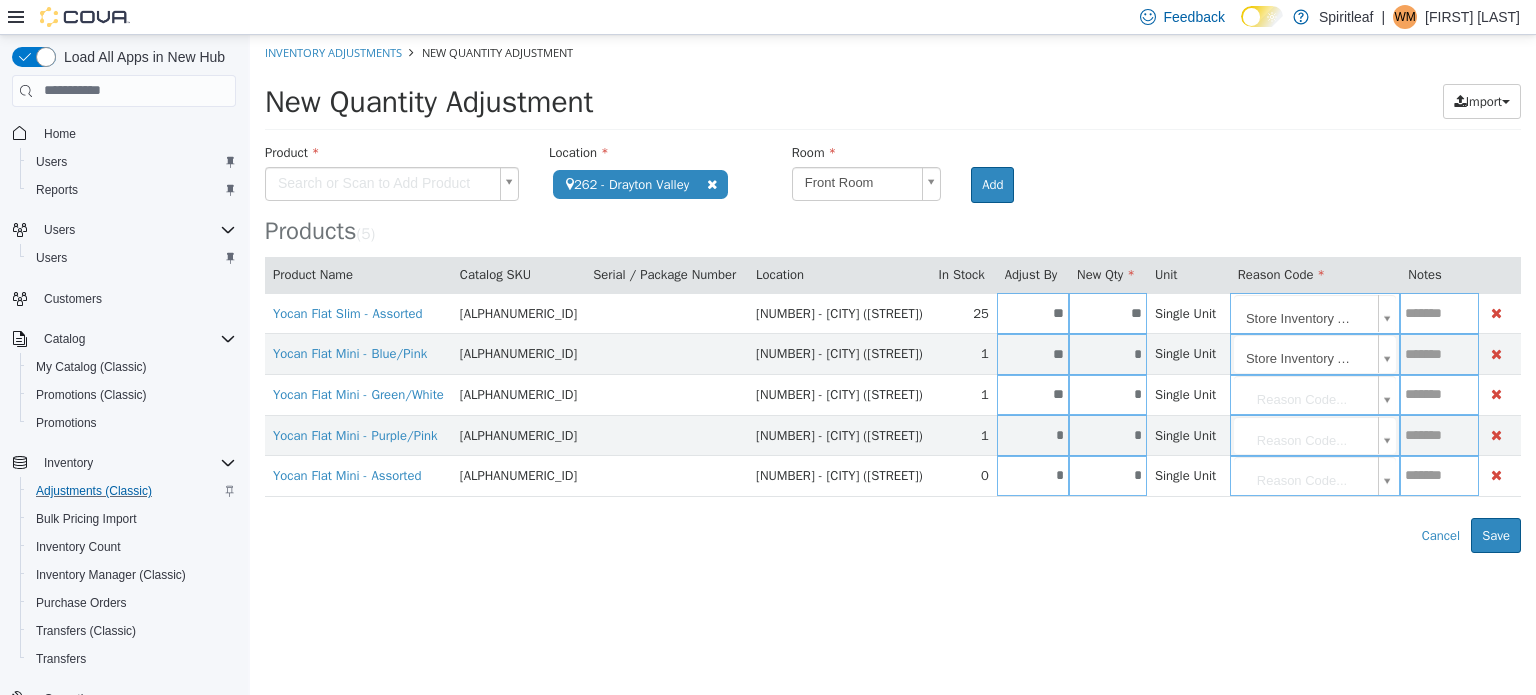 type on "*" 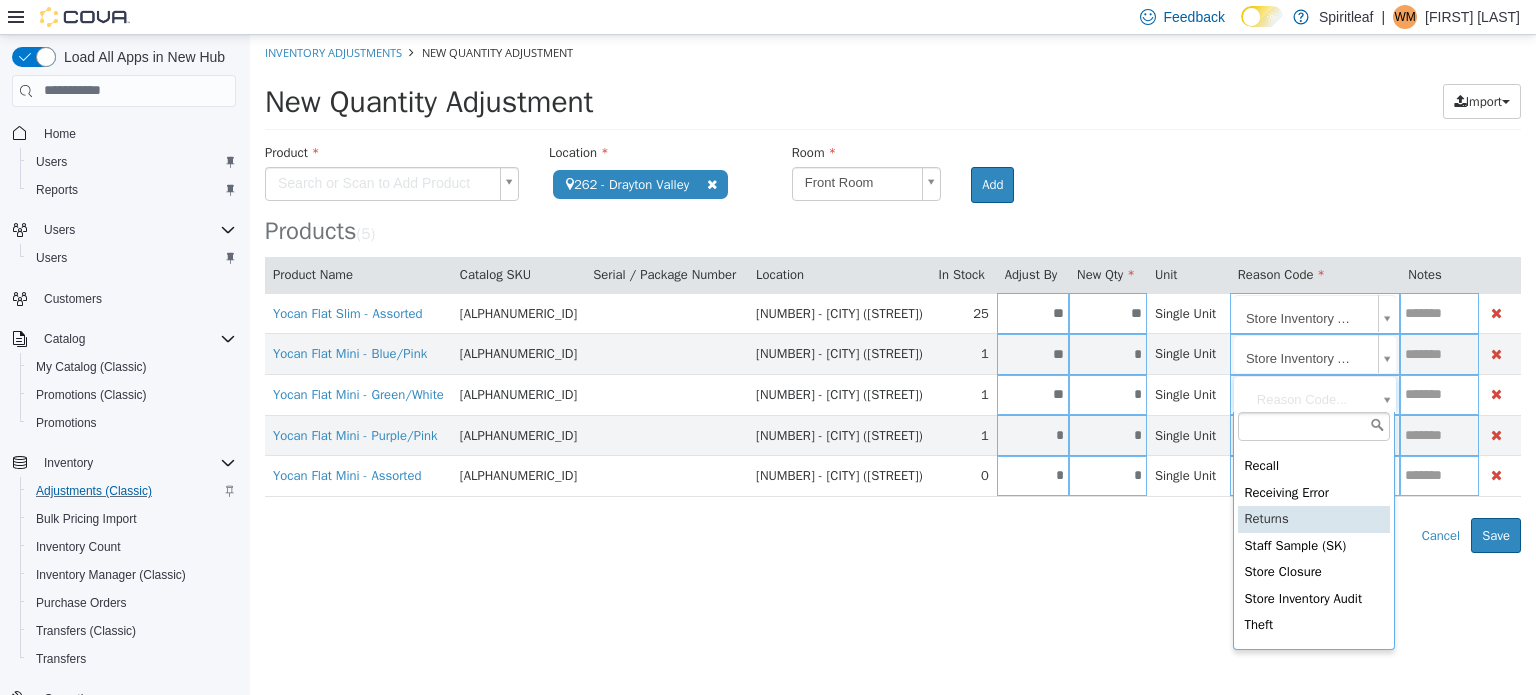 scroll, scrollTop: 500, scrollLeft: 0, axis: vertical 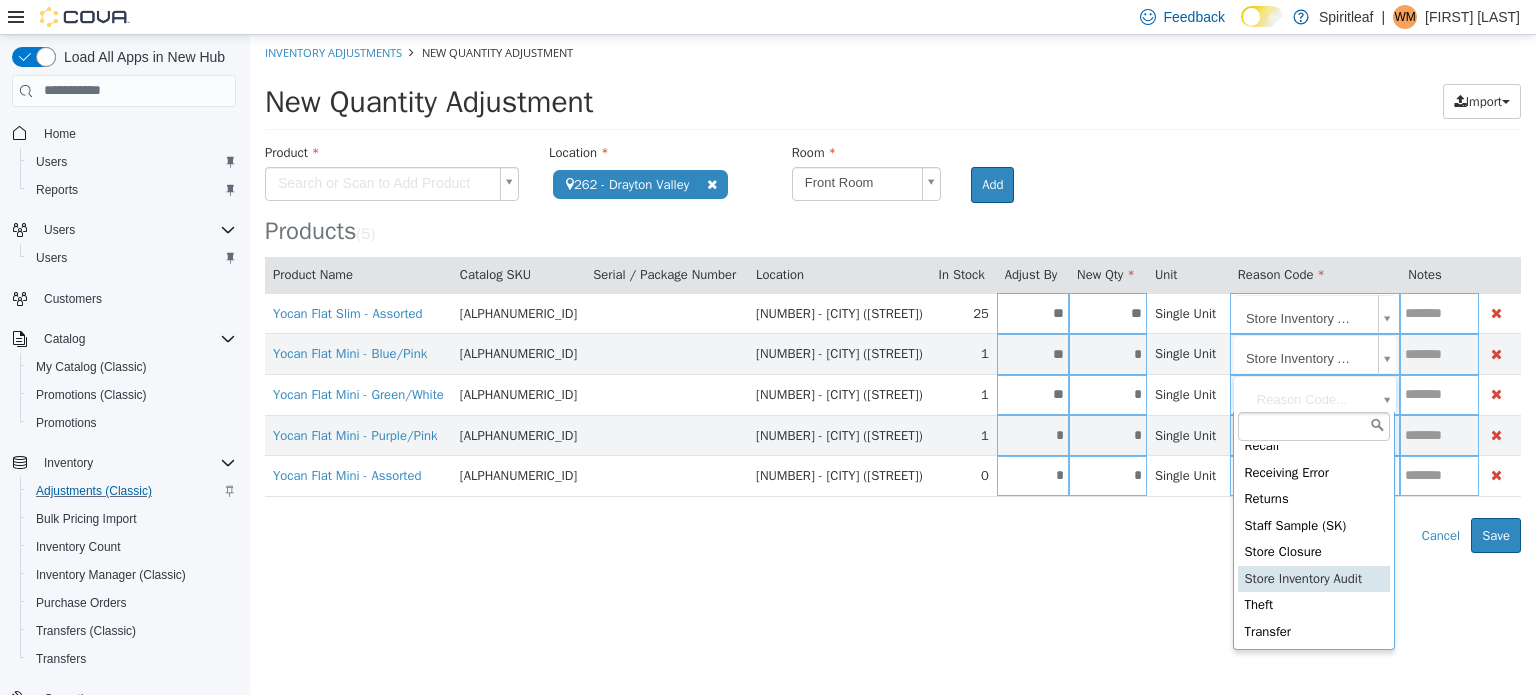 type on "**********" 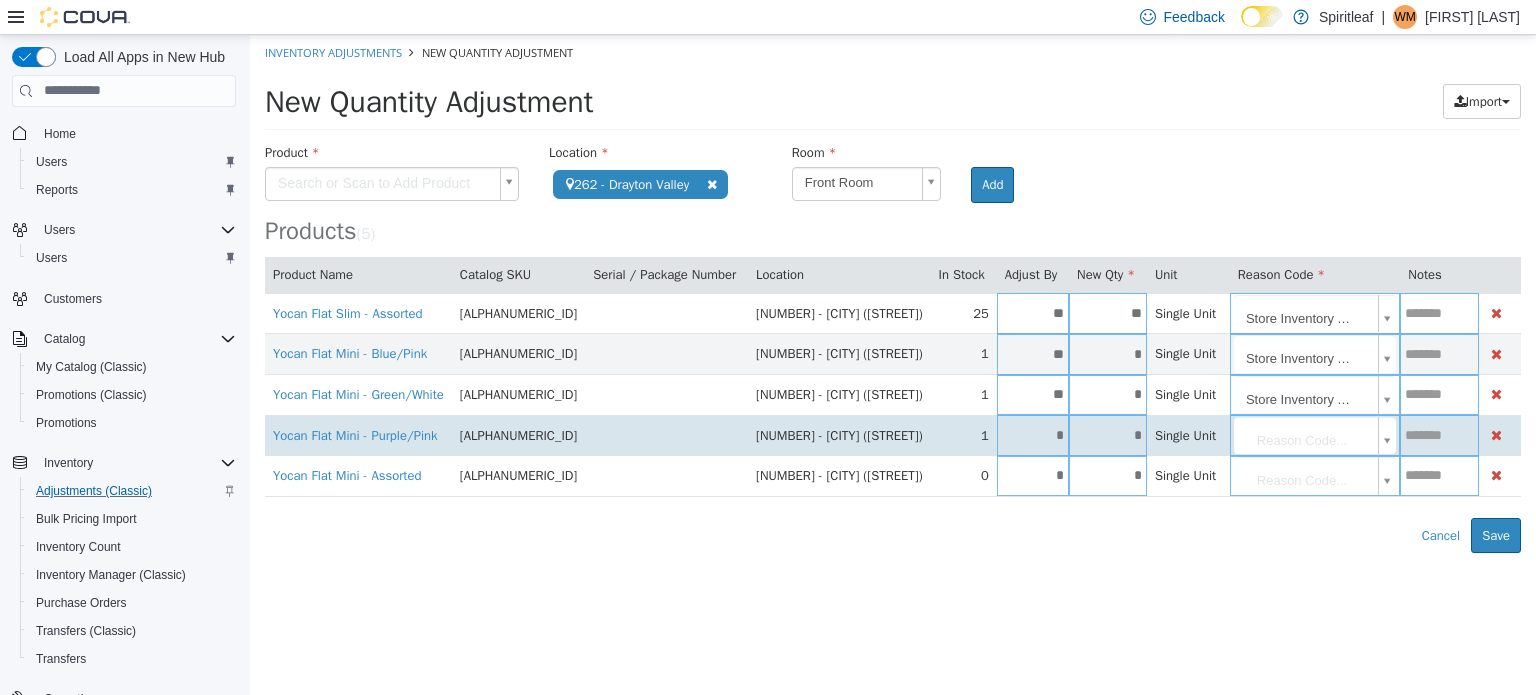 click on "*" at bounding box center (1033, 434) 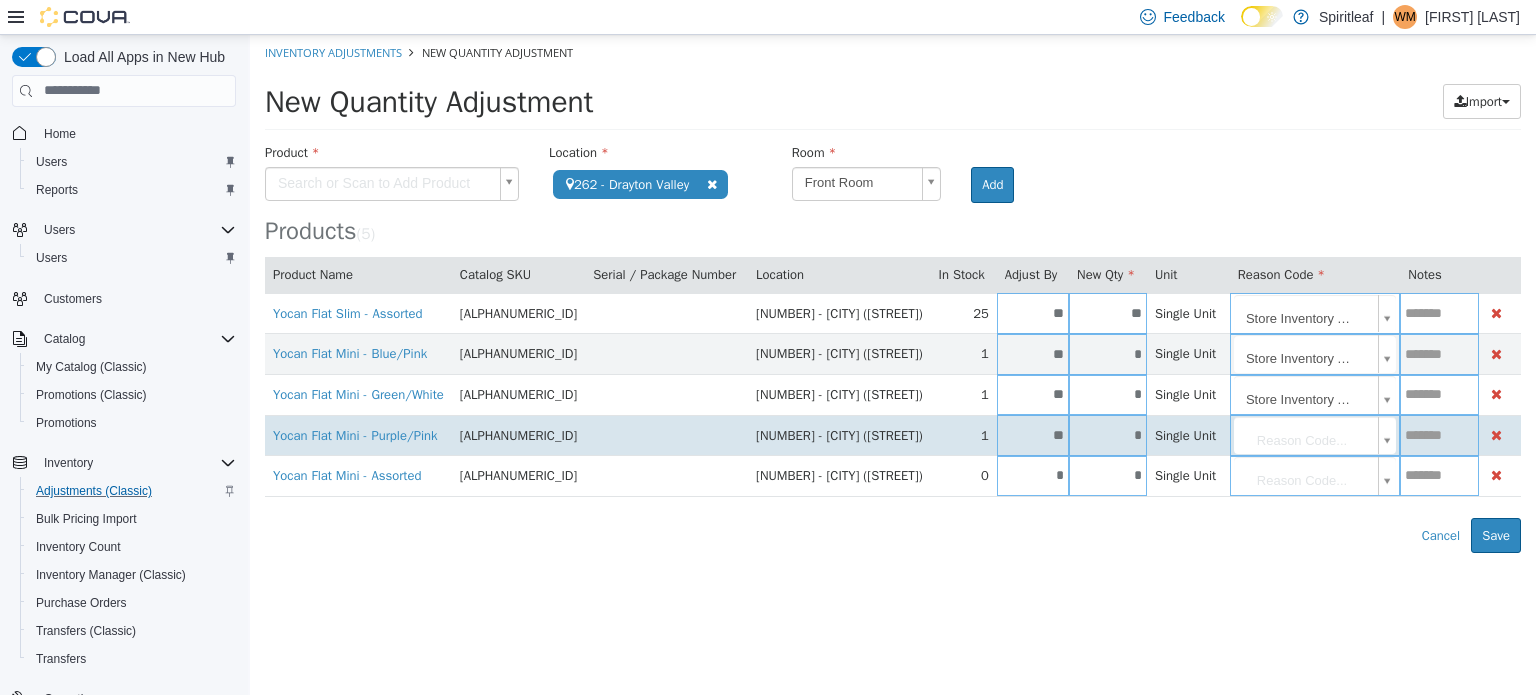 type on "**" 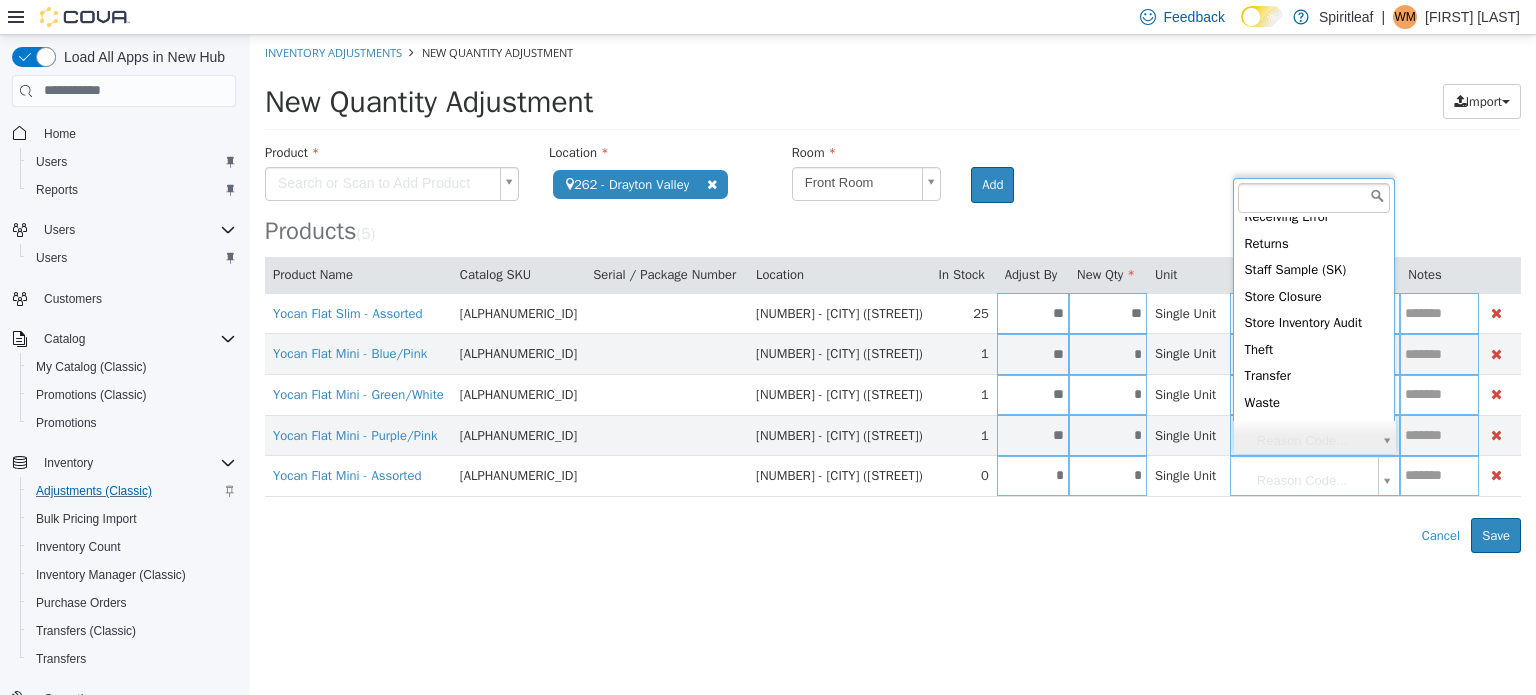 scroll, scrollTop: 565, scrollLeft: 0, axis: vertical 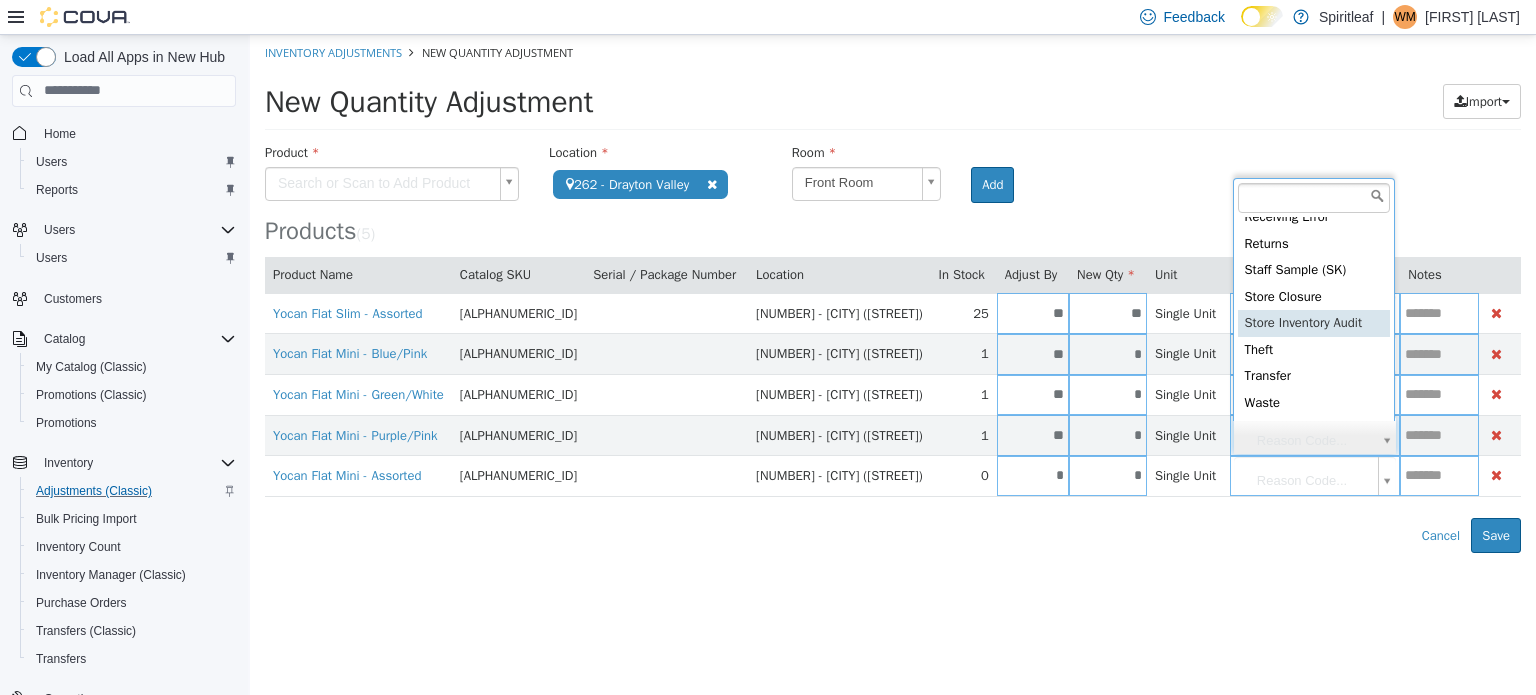 type on "**********" 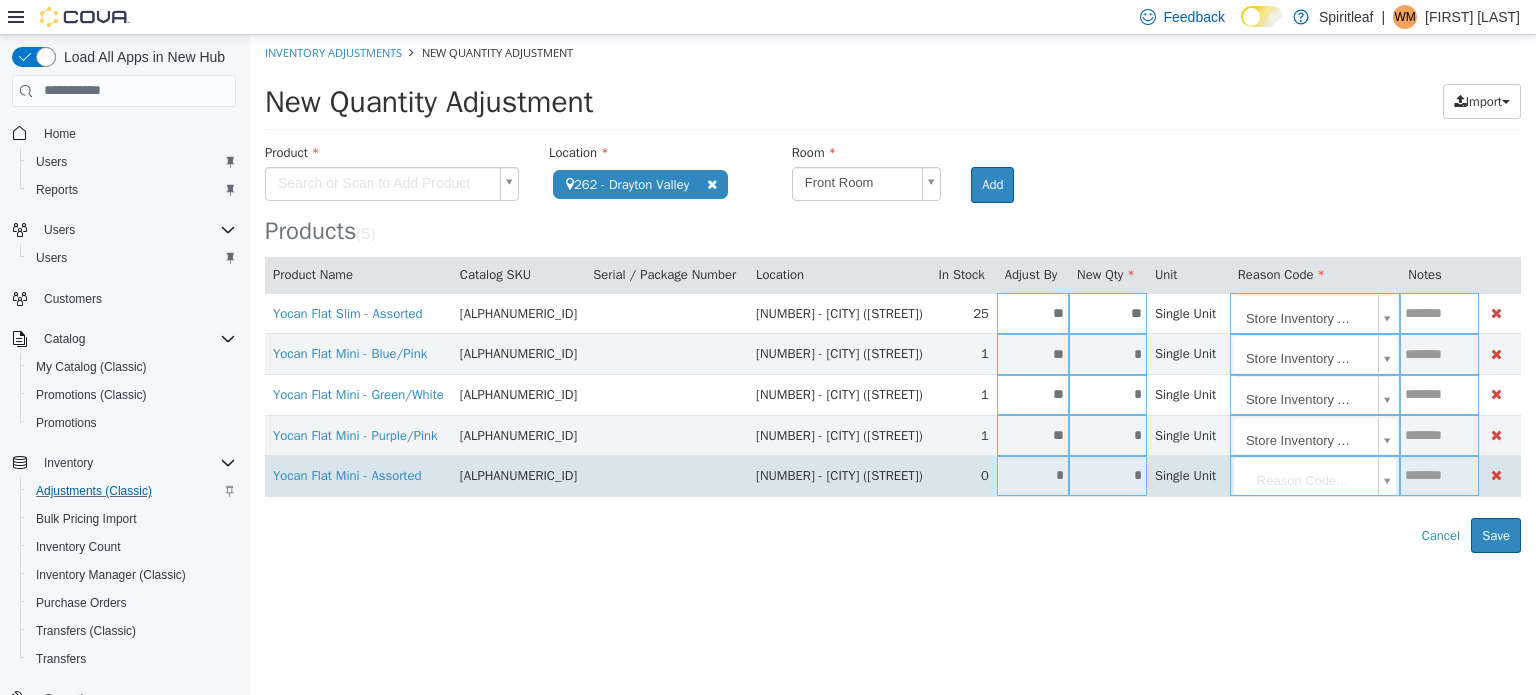 click on "*" at bounding box center (1033, 474) 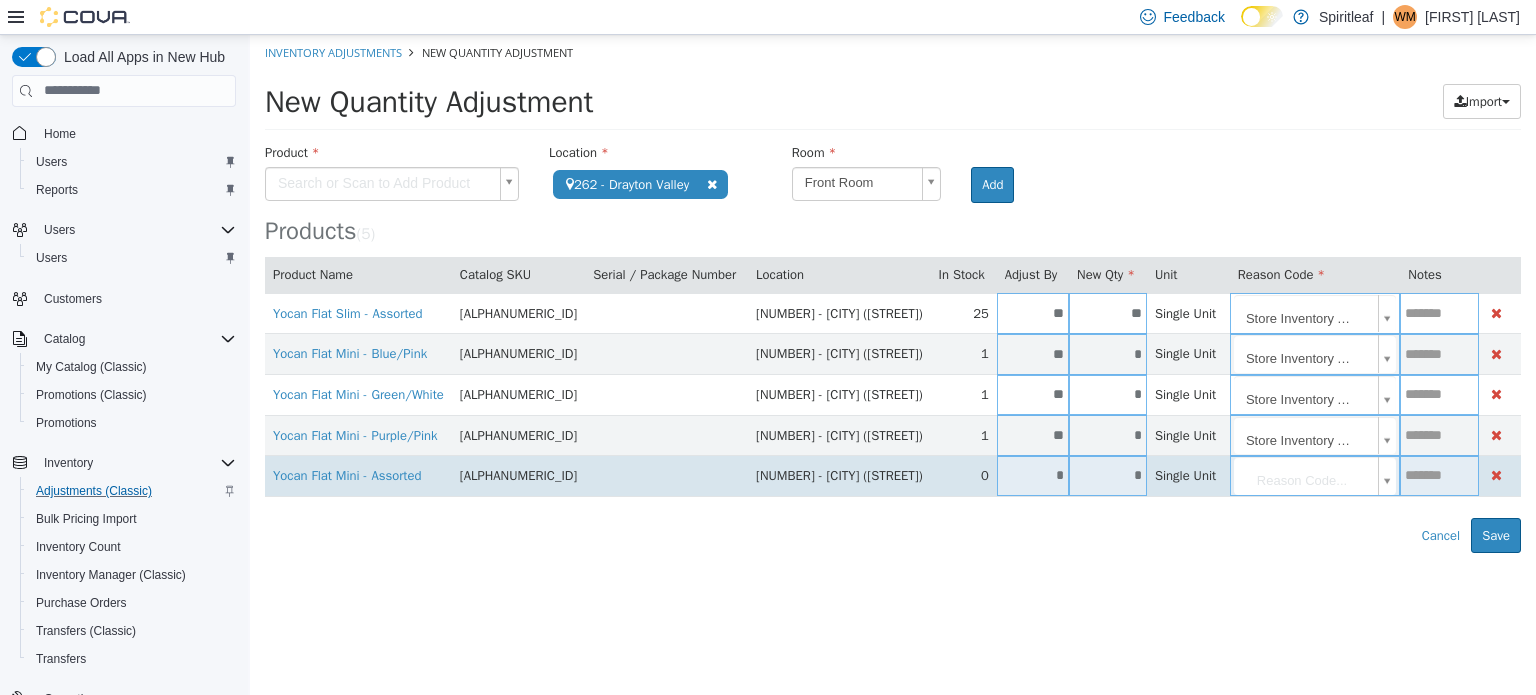 type on "*" 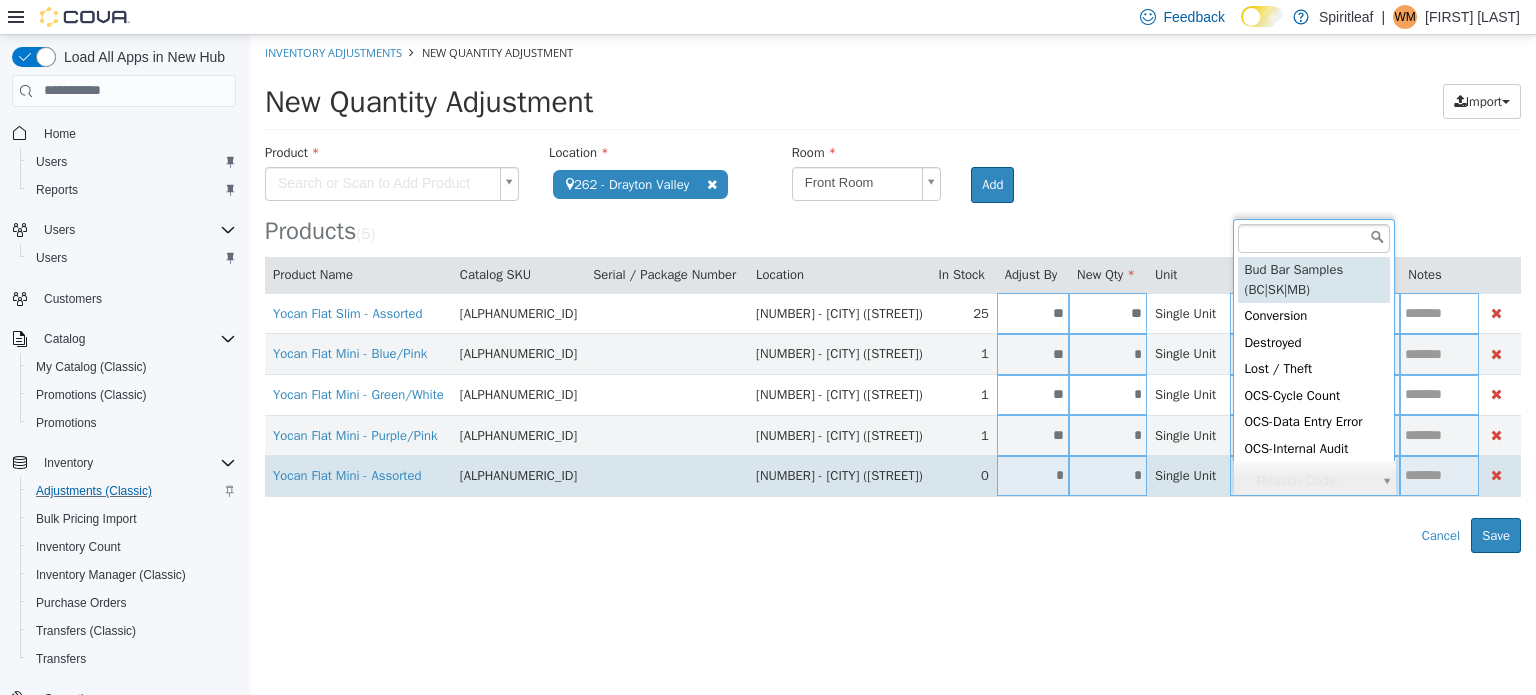 click on "**********" at bounding box center [893, 293] 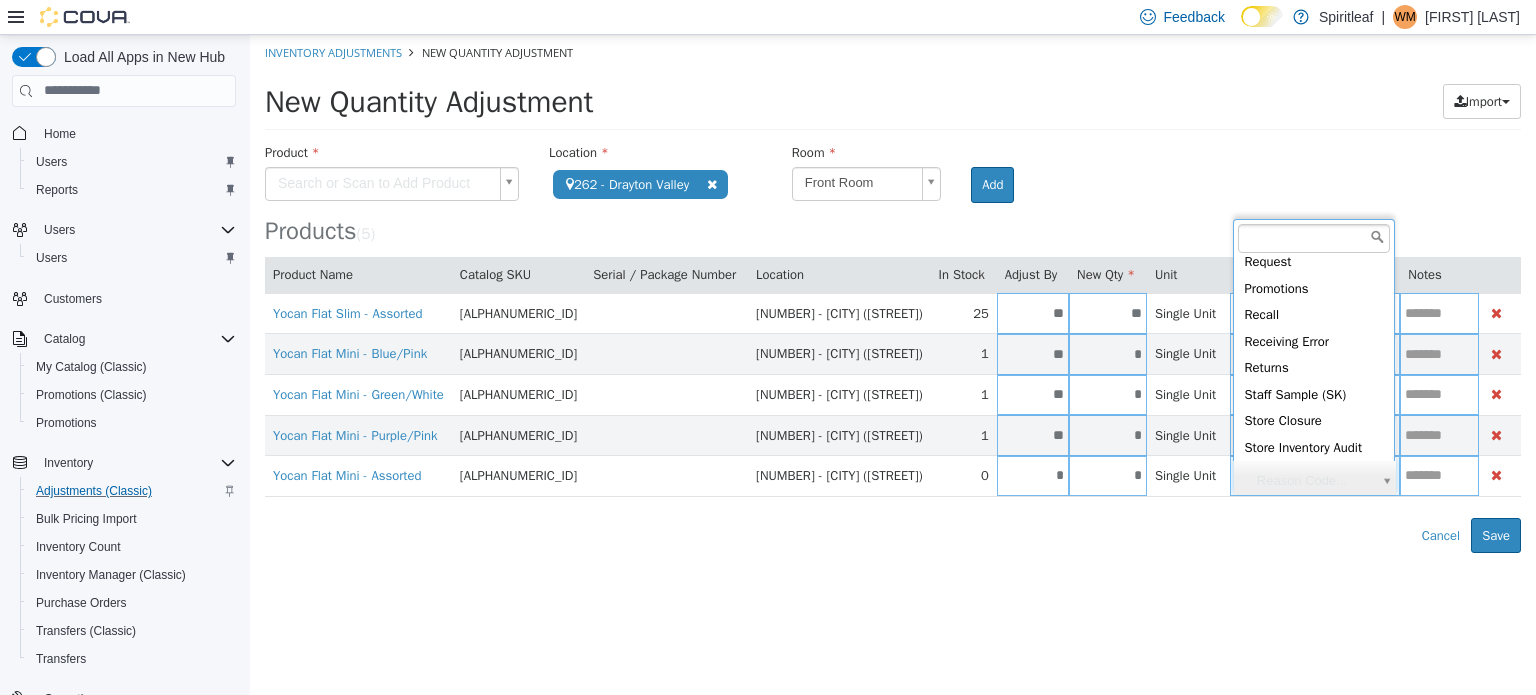scroll, scrollTop: 565, scrollLeft: 0, axis: vertical 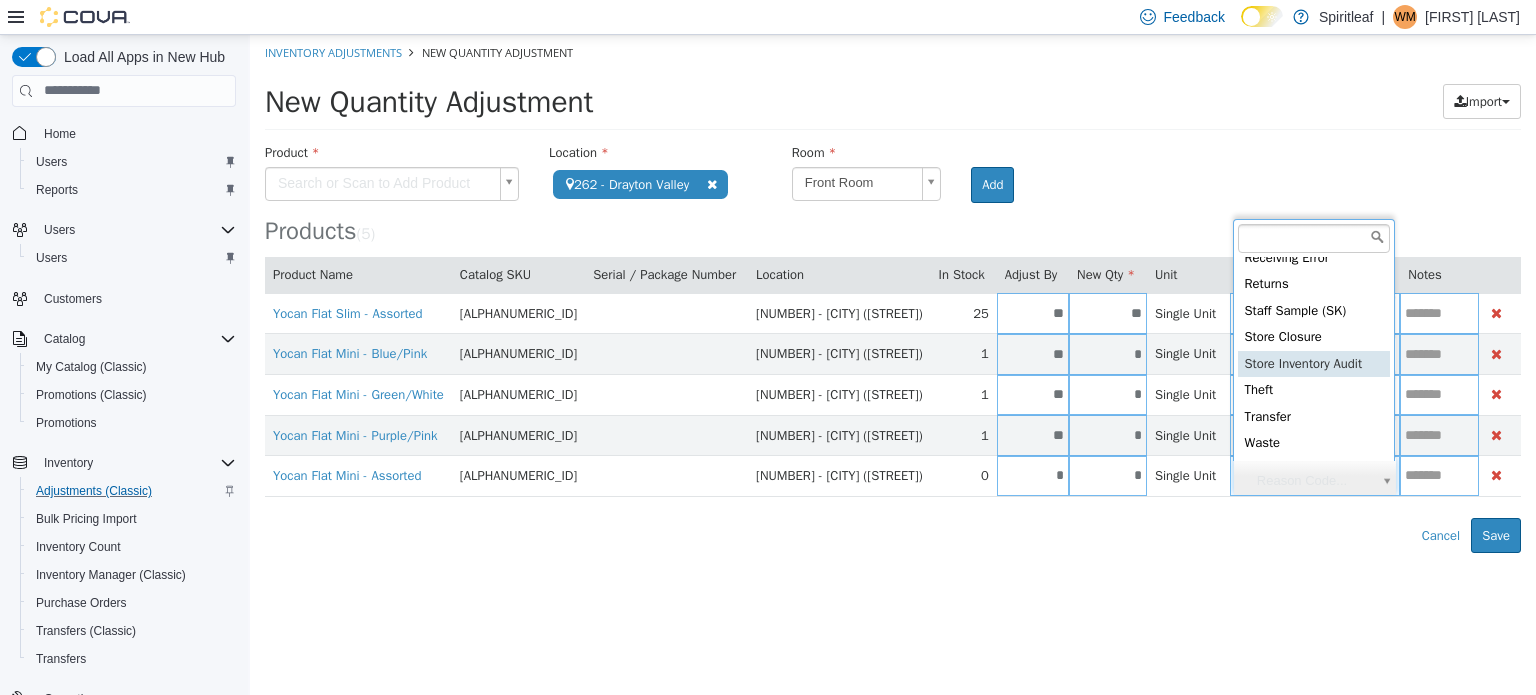 type on "**********" 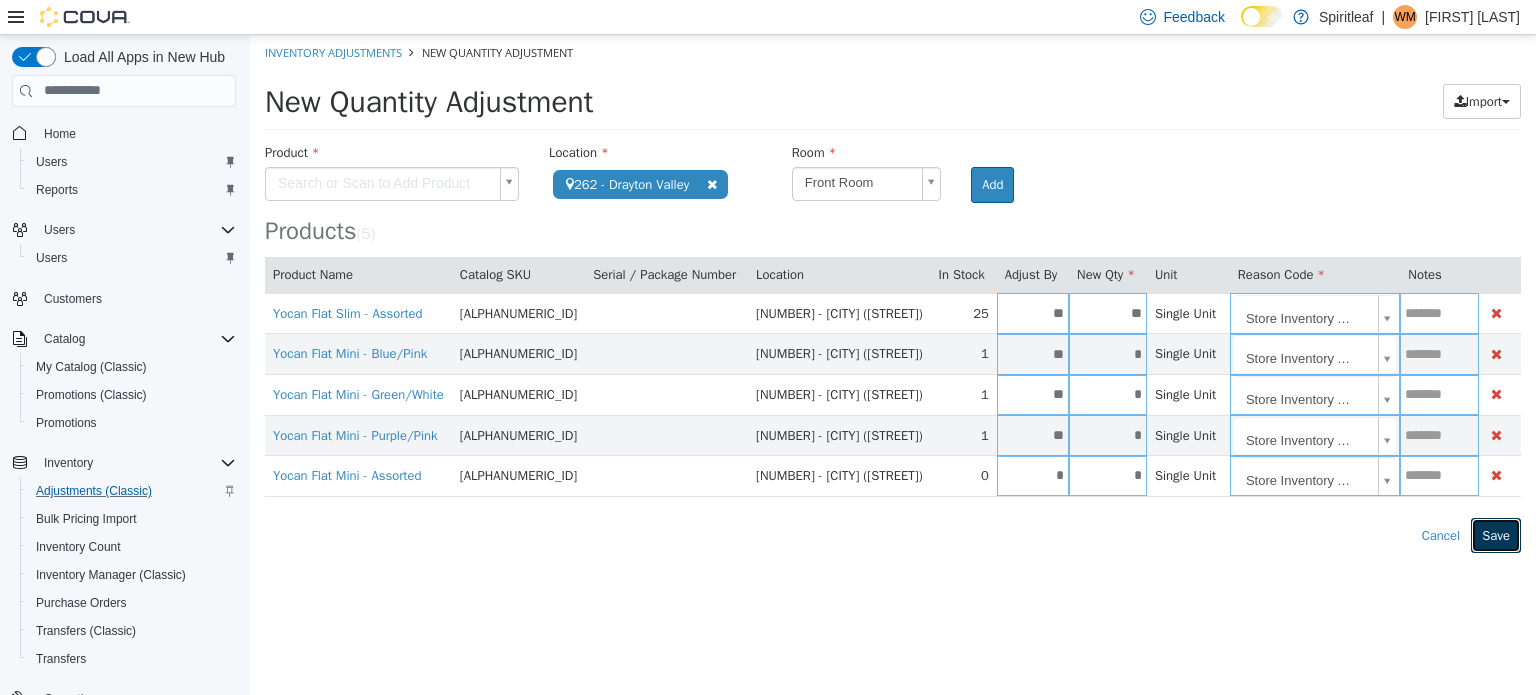 click on "Save" at bounding box center (1496, 535) 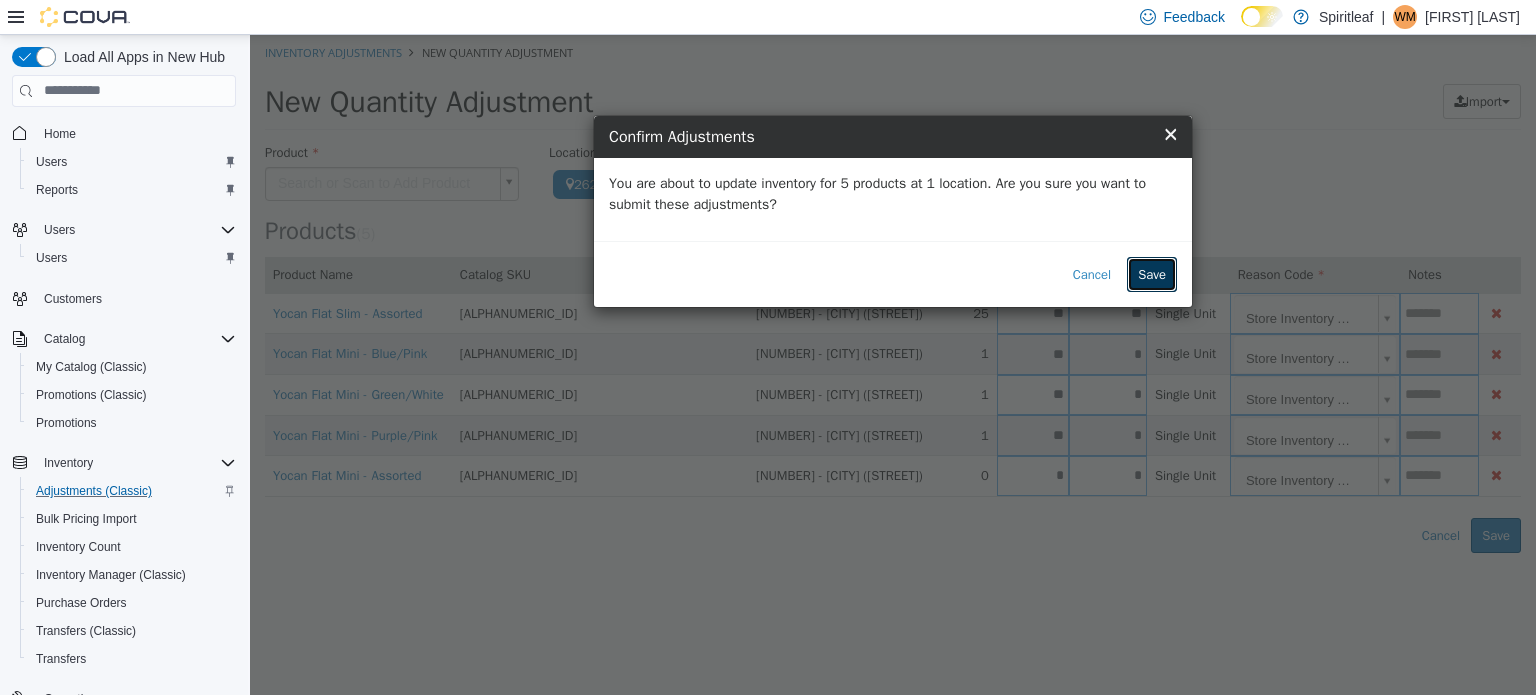 click on "Save" at bounding box center (1152, 274) 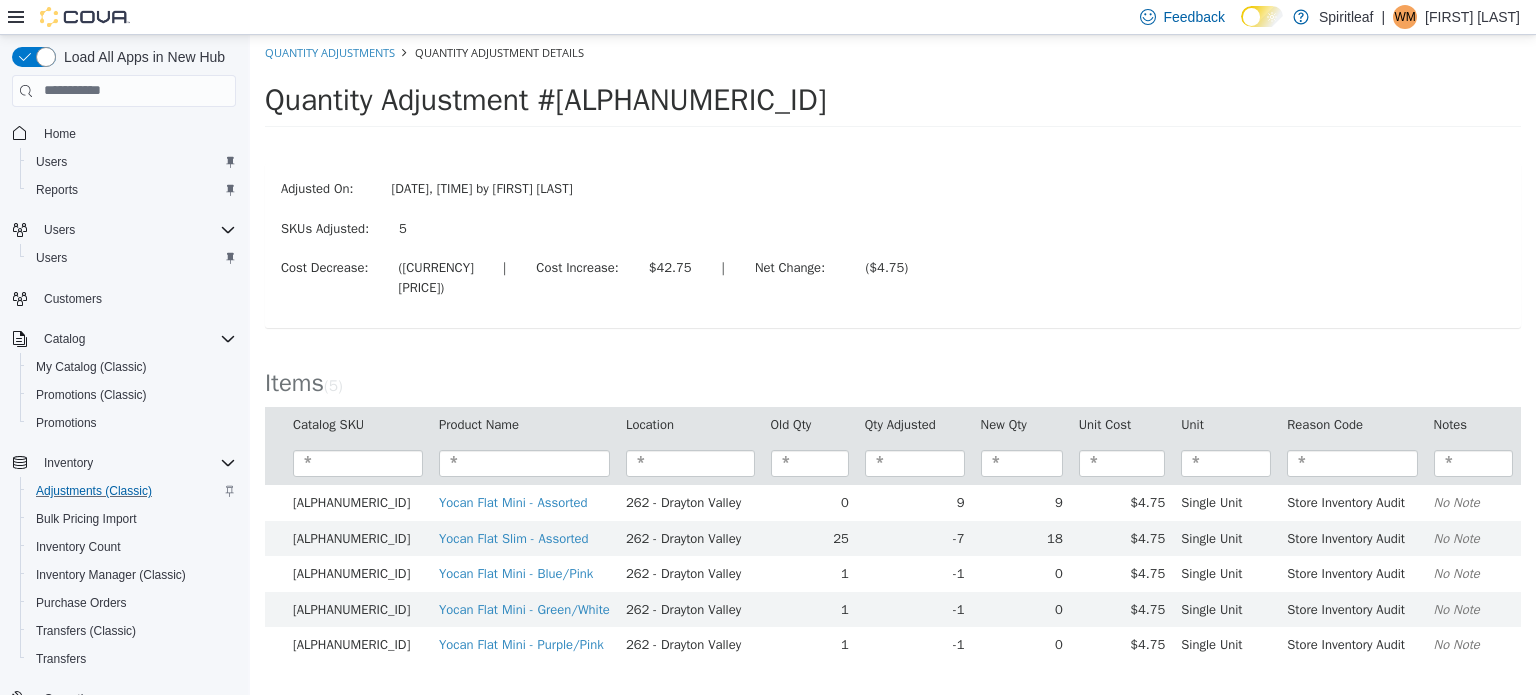 drag, startPoint x: 880, startPoint y: 528, endPoint x: 1288, endPoint y: 161, distance: 548.7741 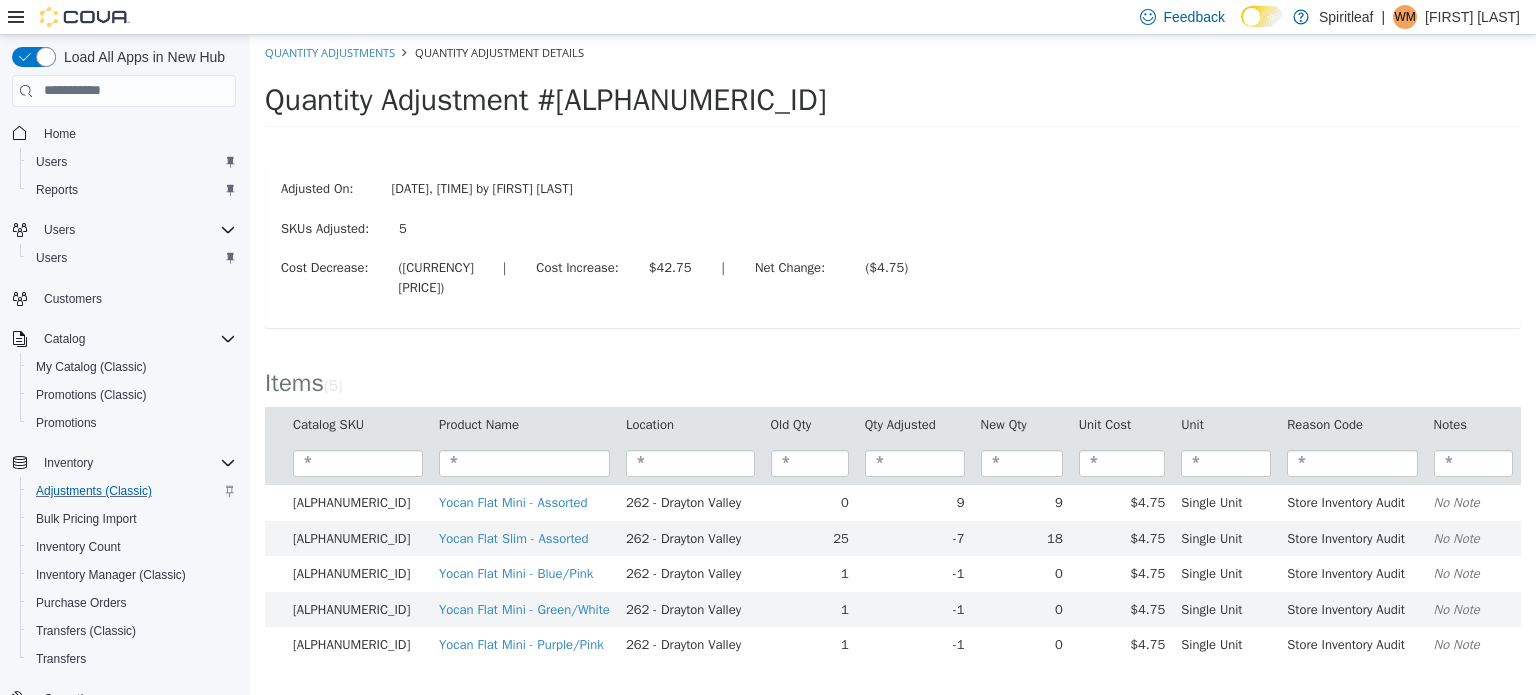 click on "Adjusted On:
[DATE], [TIME] by [FIRST] [LAST]
SKUs Adjusted:  [NUMBER] Cost Decrease:  ([CURRENCY][PRICE]) | Cost Increase:  [CURRENCY][PRICE] | Net Change:  [CURRENCY][PRICE]" at bounding box center [893, 244] 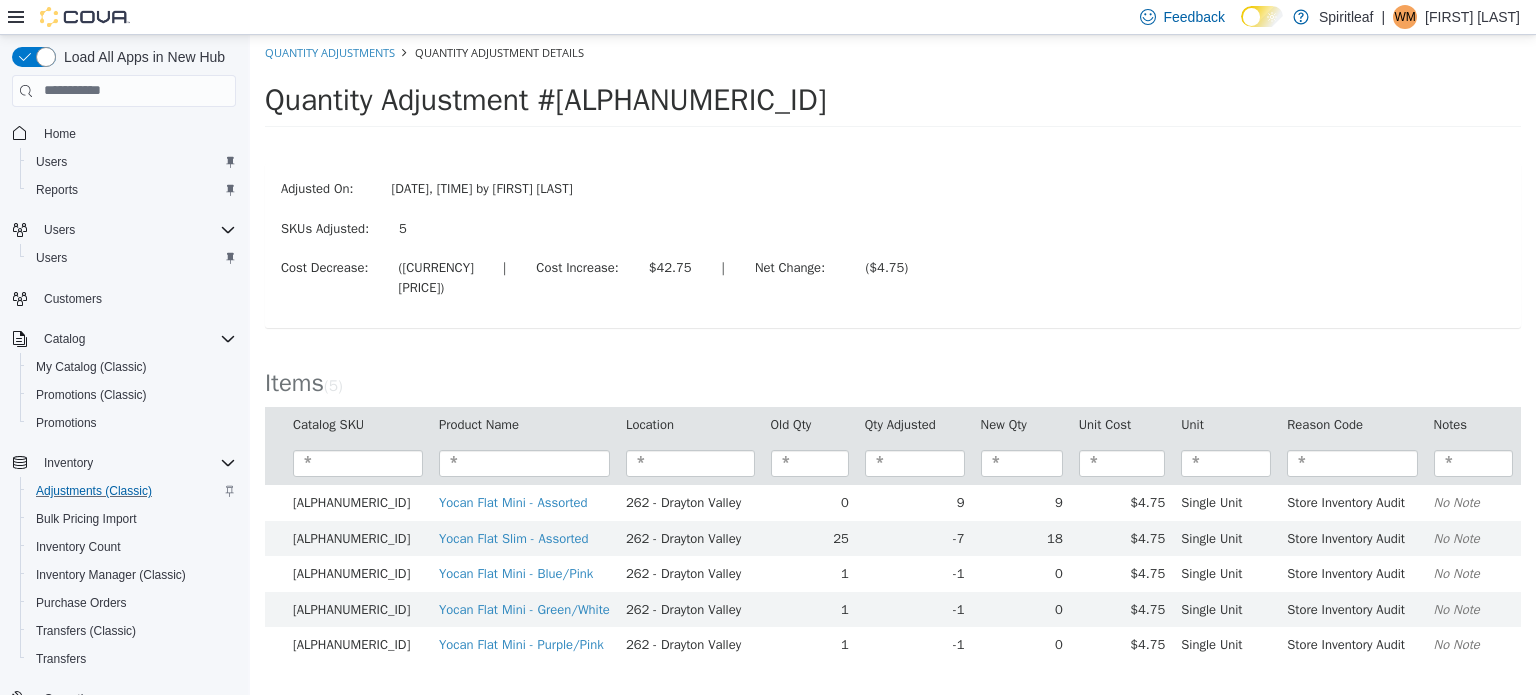 drag, startPoint x: 932, startPoint y: 364, endPoint x: 922, endPoint y: 373, distance: 13.453624 